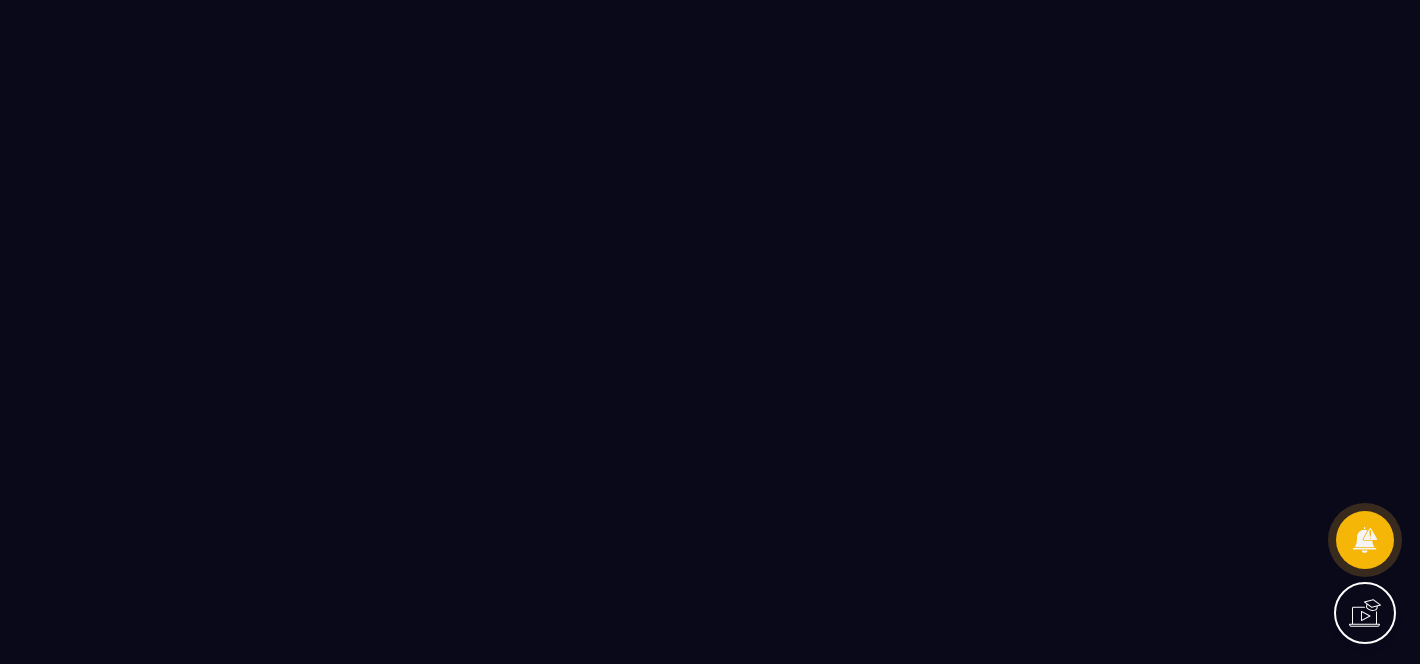 scroll, scrollTop: 0, scrollLeft: 0, axis: both 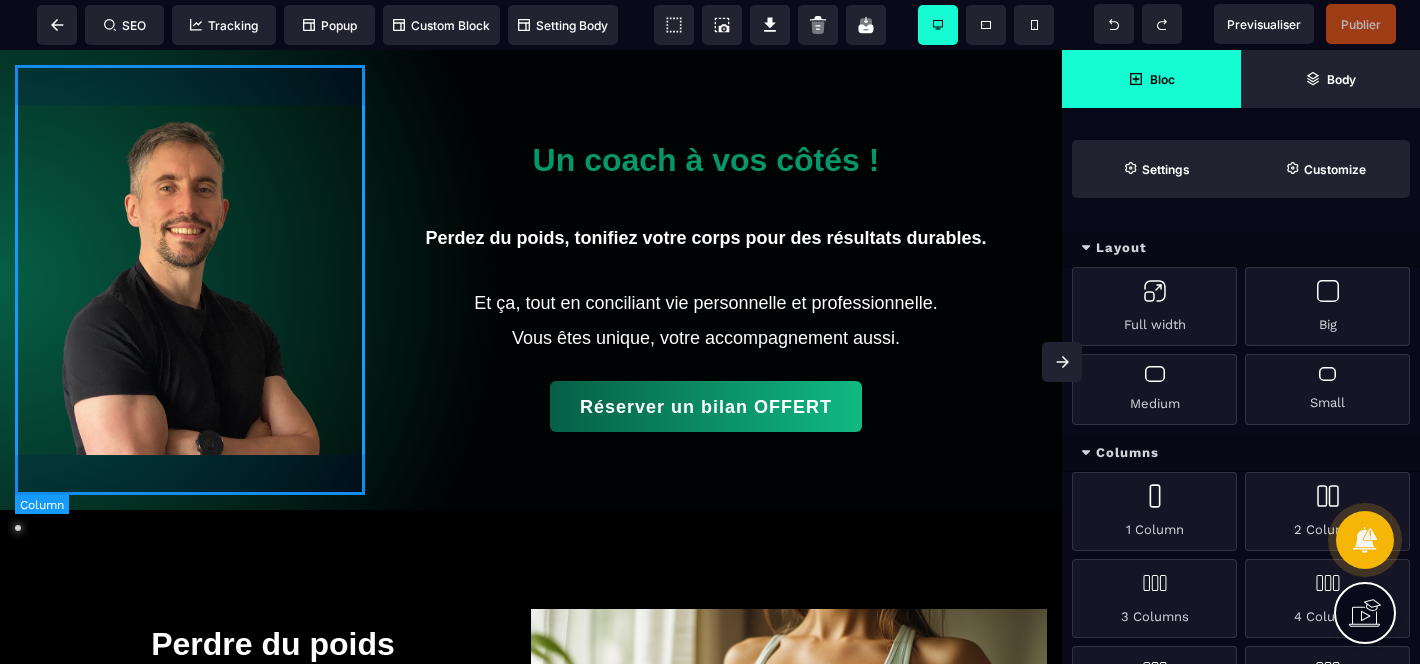 click at bounding box center (190, 280) 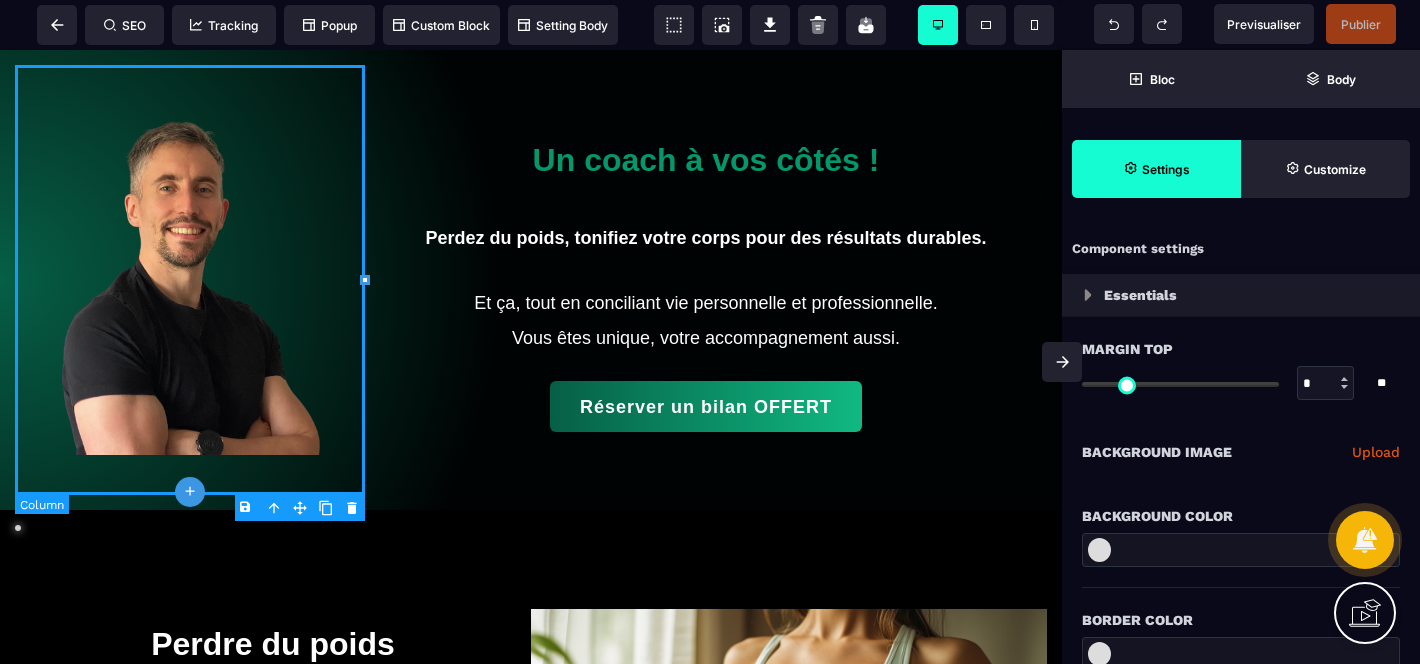 type on "*" 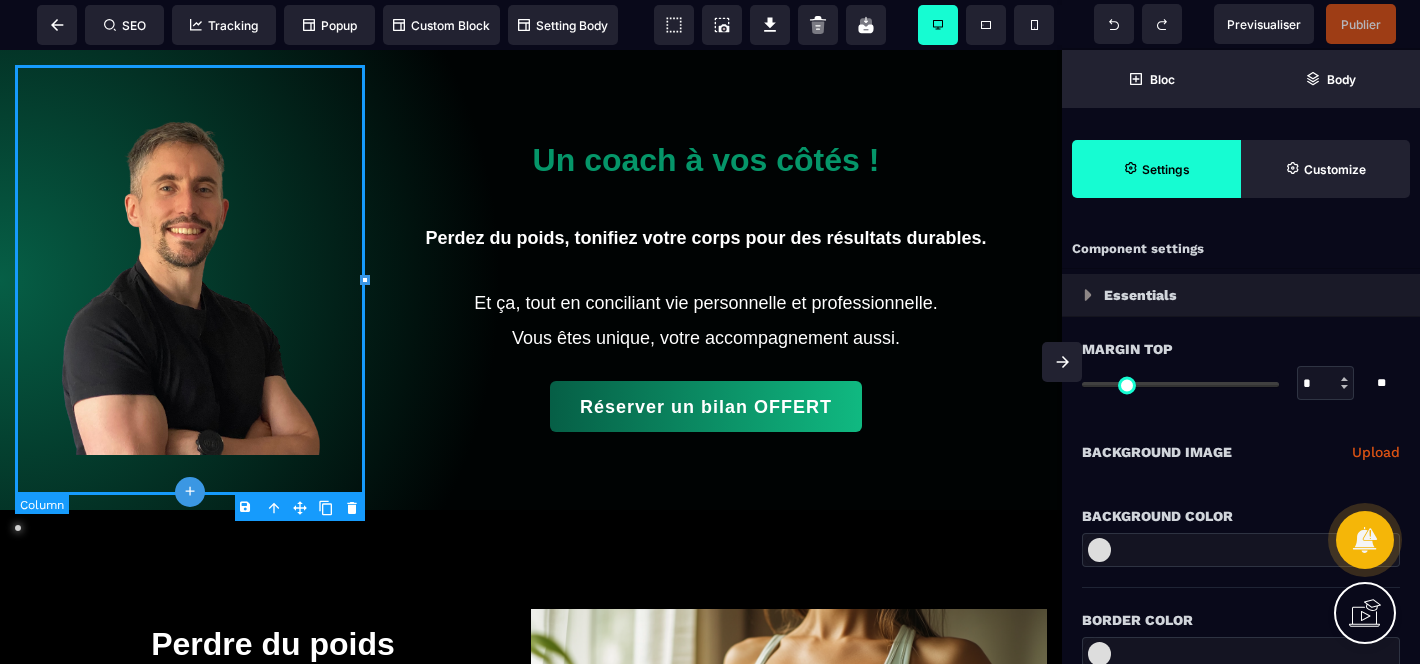 type on "*" 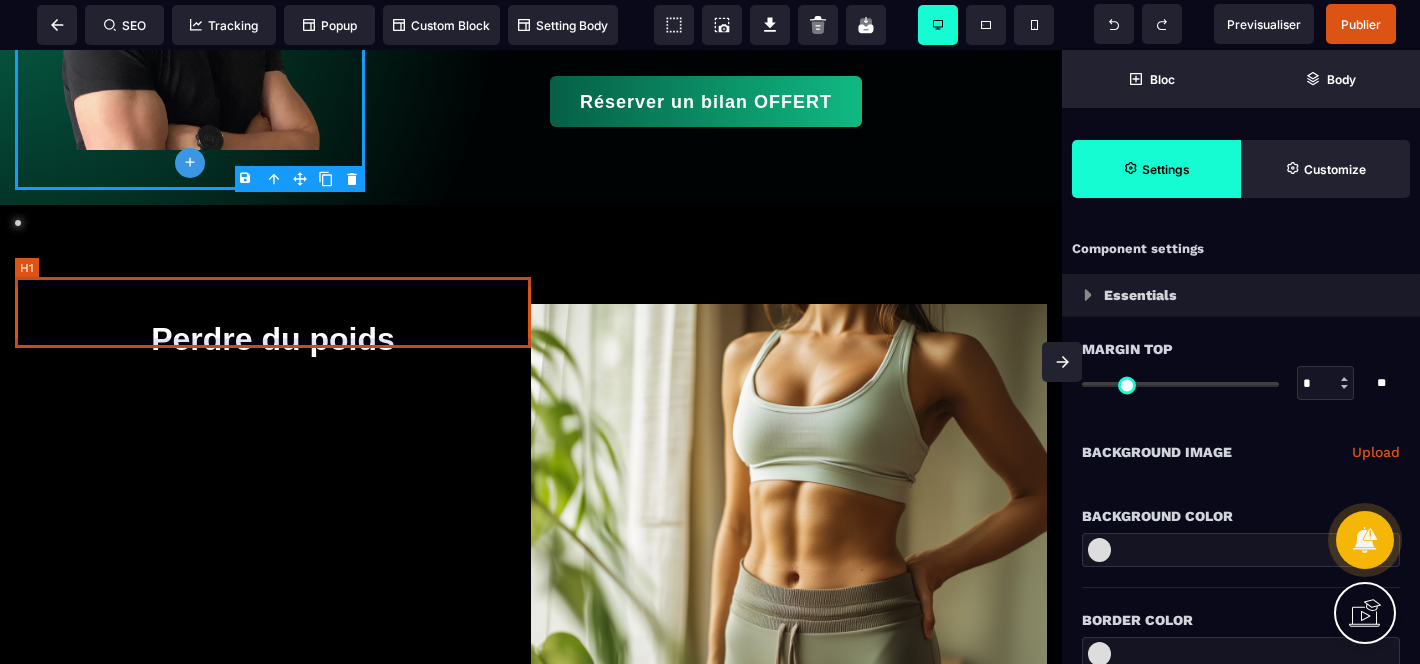 scroll, scrollTop: 329, scrollLeft: 0, axis: vertical 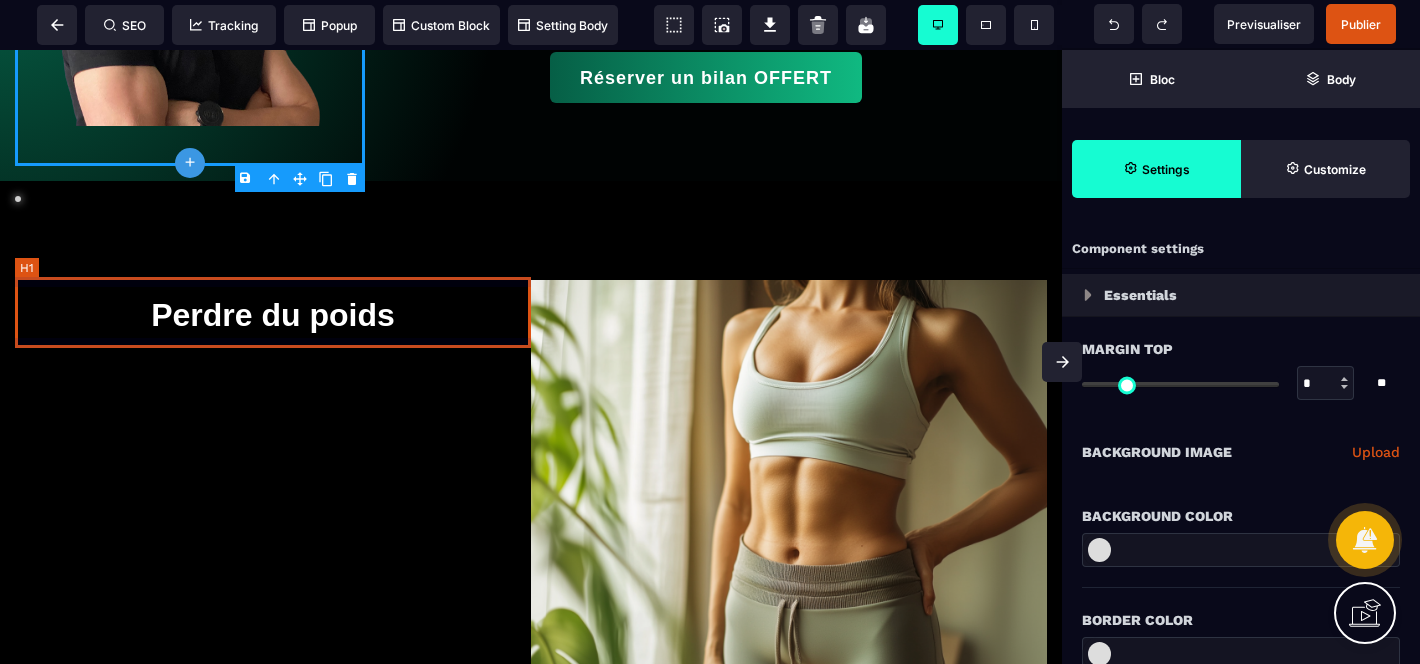 click on "Perdre du poids" at bounding box center (273, 315) 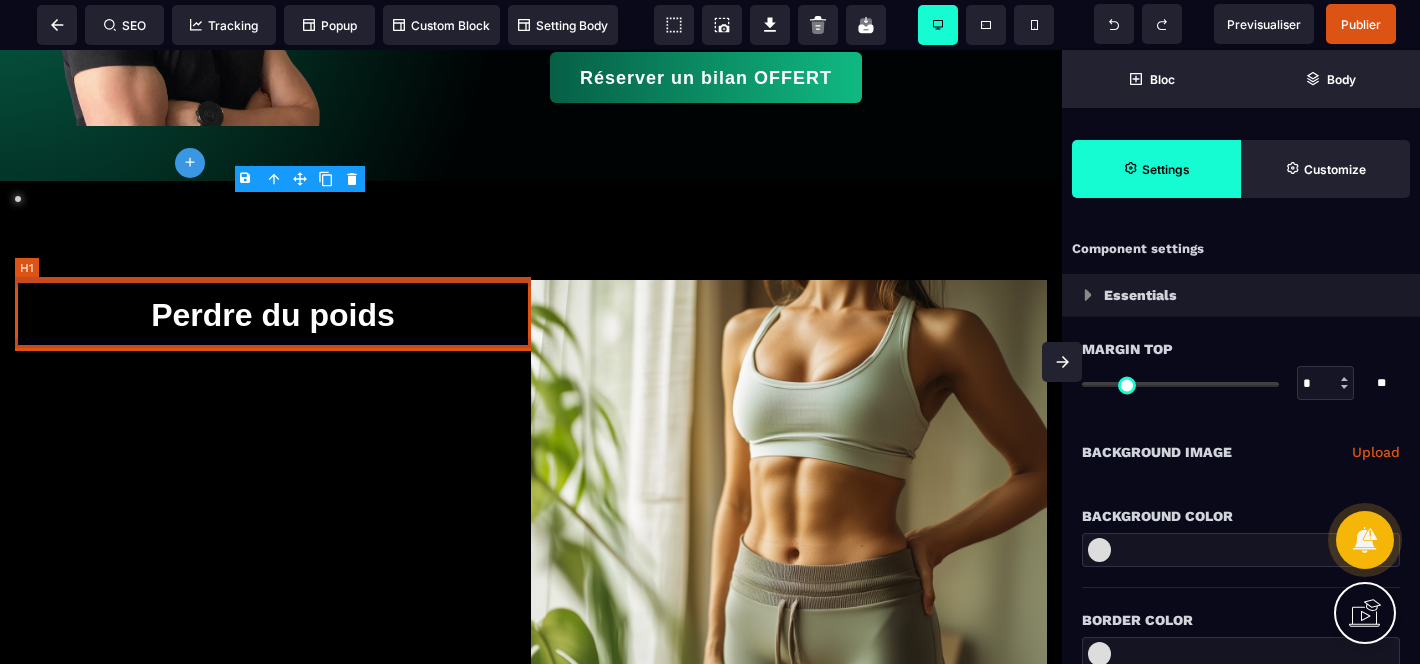 select 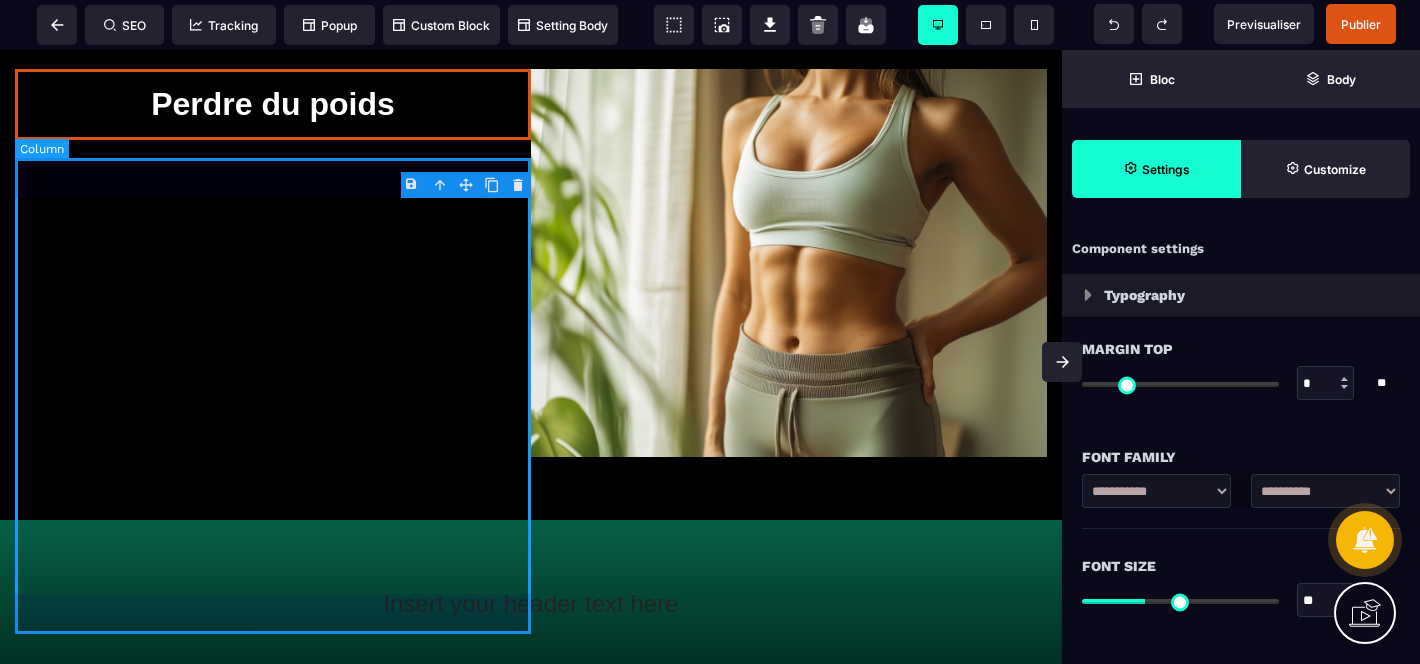 scroll, scrollTop: 546, scrollLeft: 0, axis: vertical 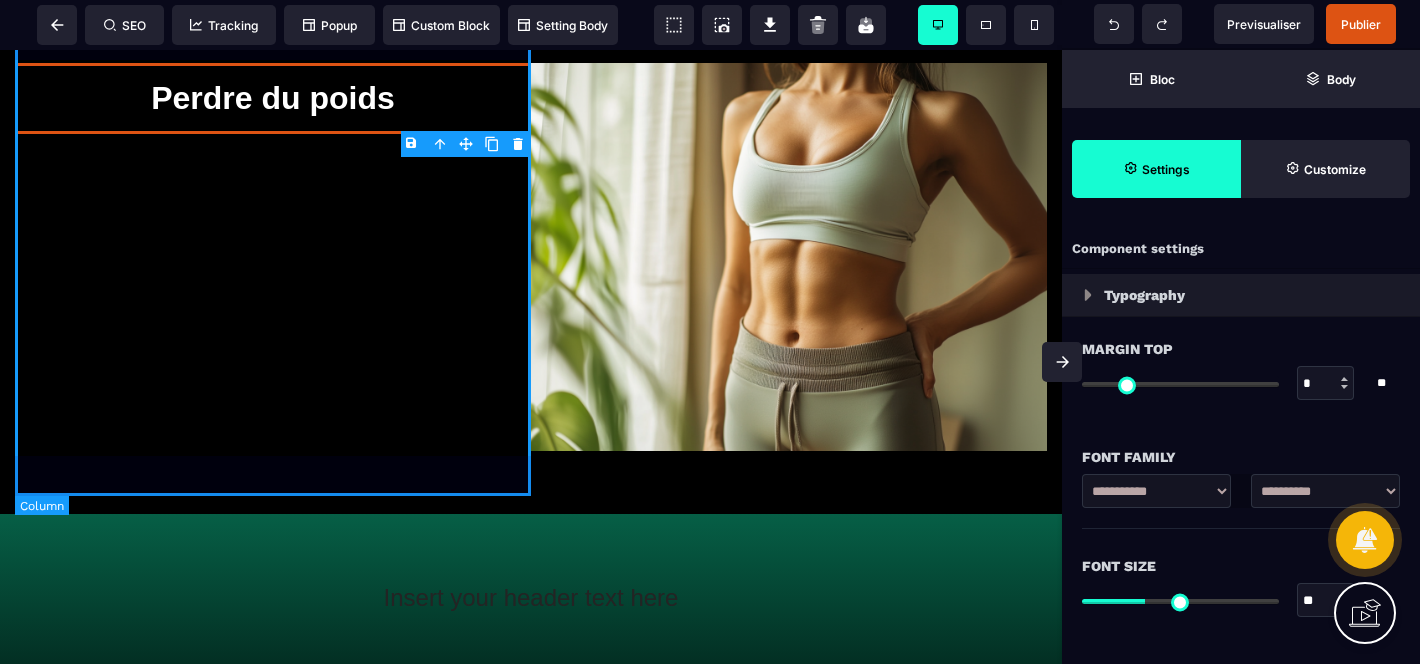 click on "Perdre du poids" at bounding box center (273, 261) 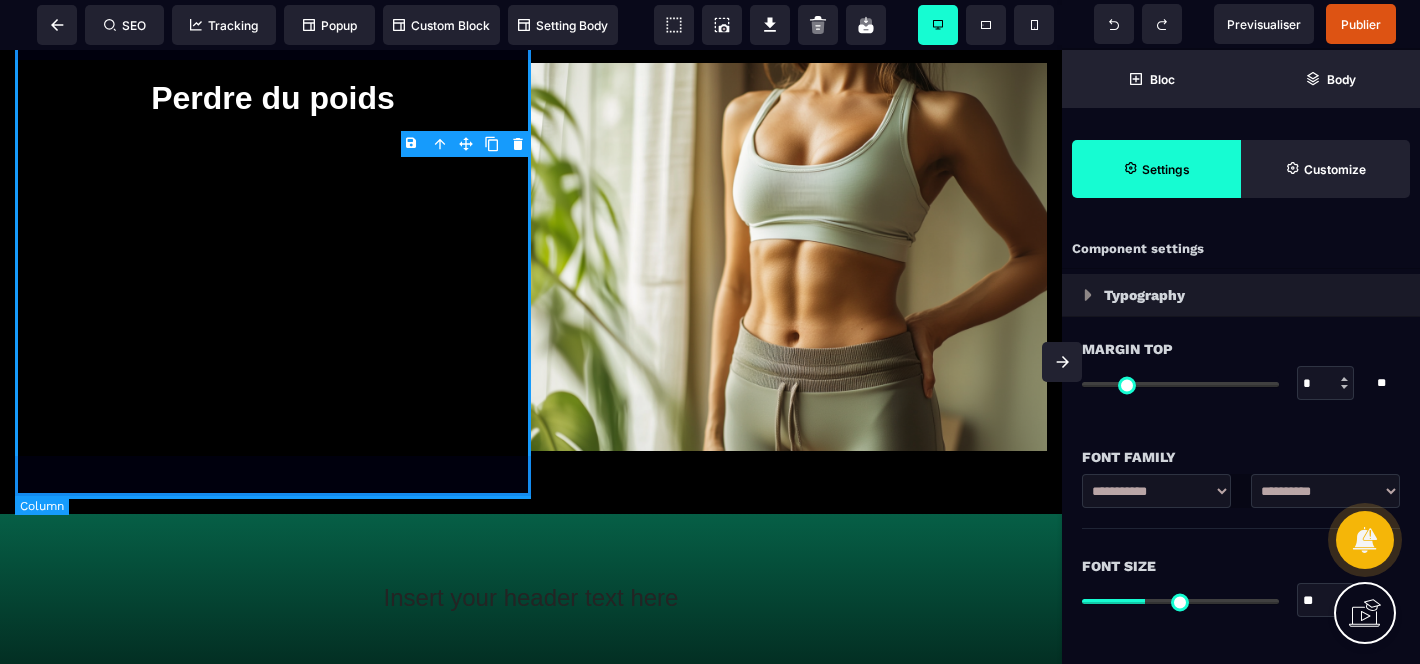 select on "**" 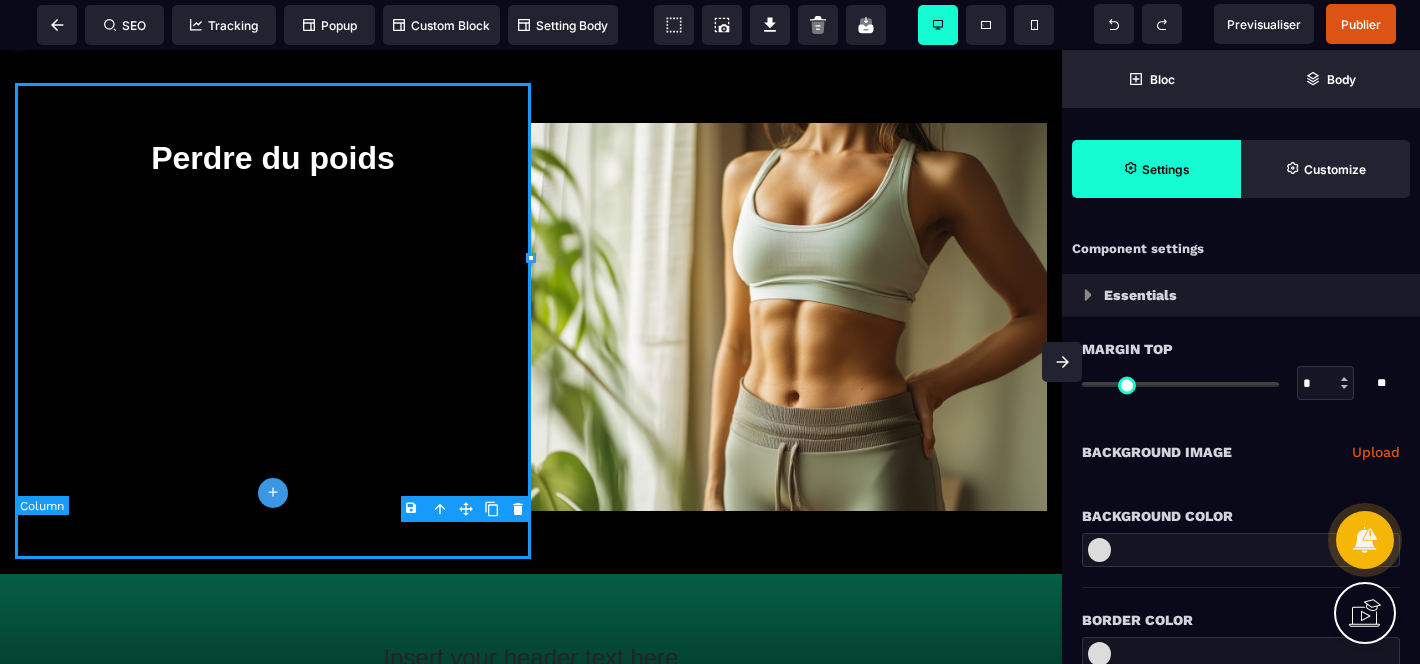 scroll, scrollTop: 454, scrollLeft: 0, axis: vertical 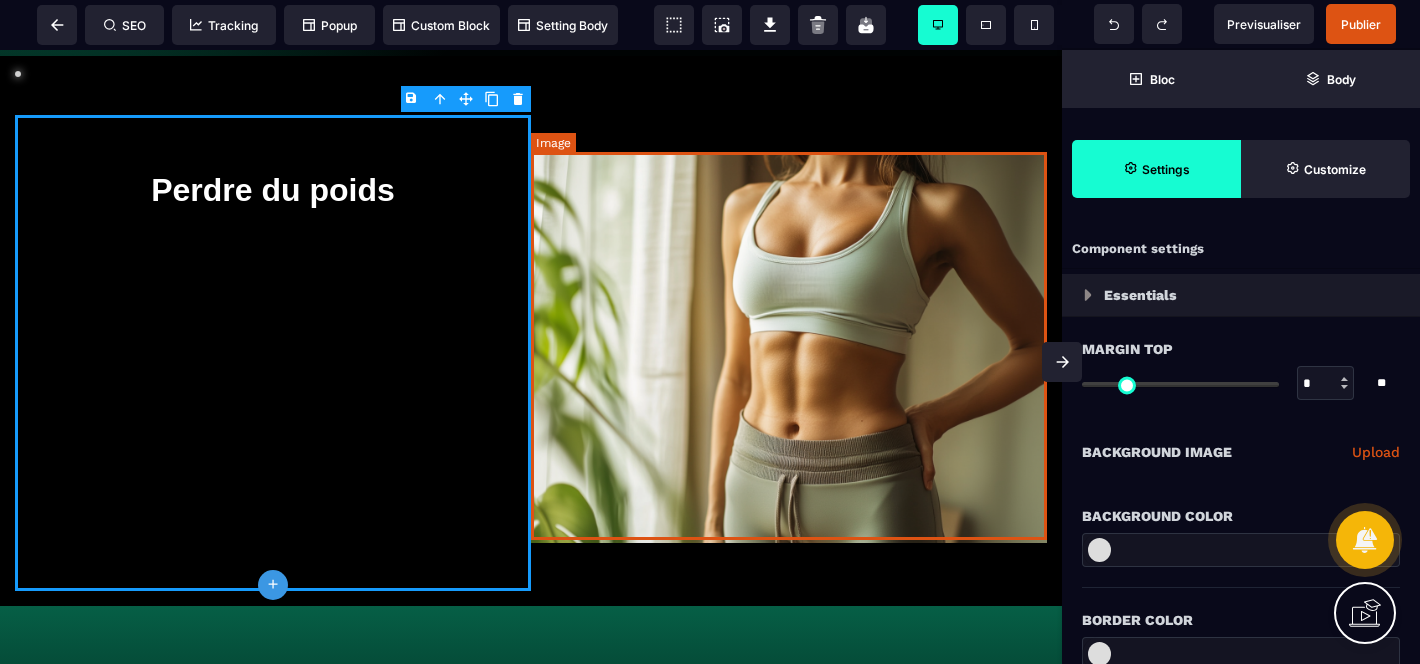 click at bounding box center (789, 349) 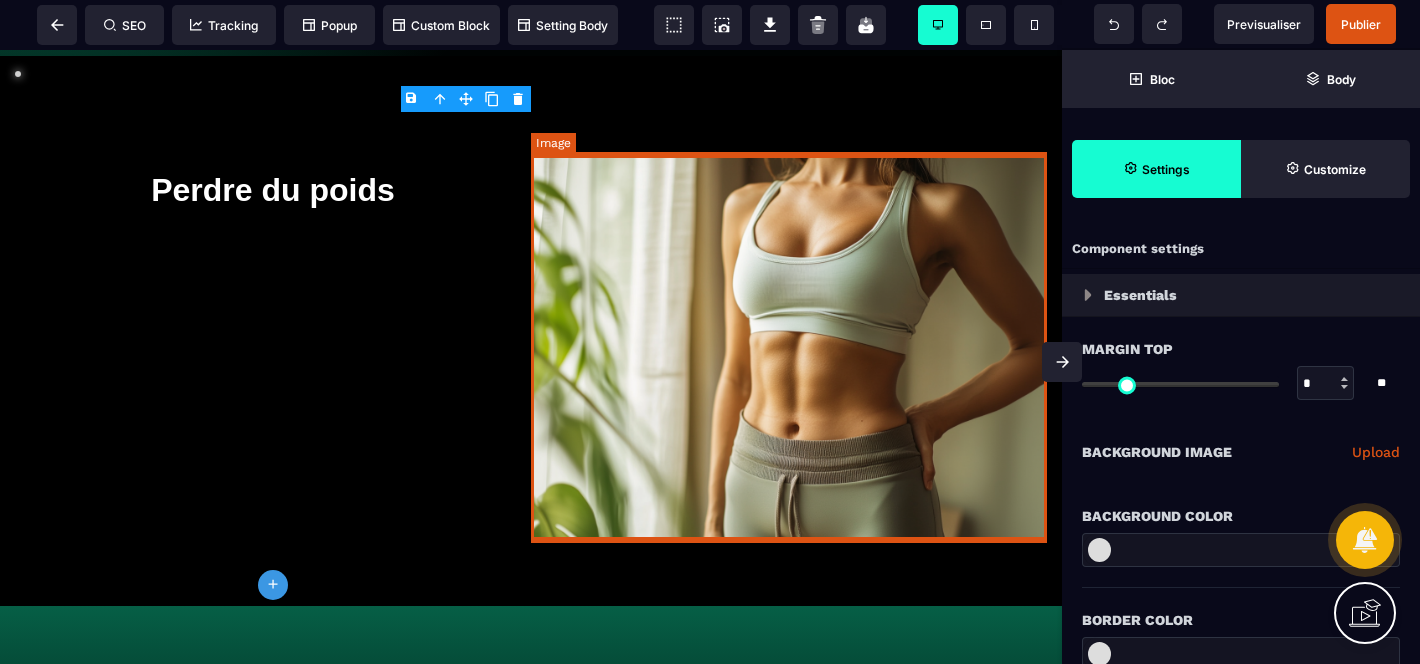 select 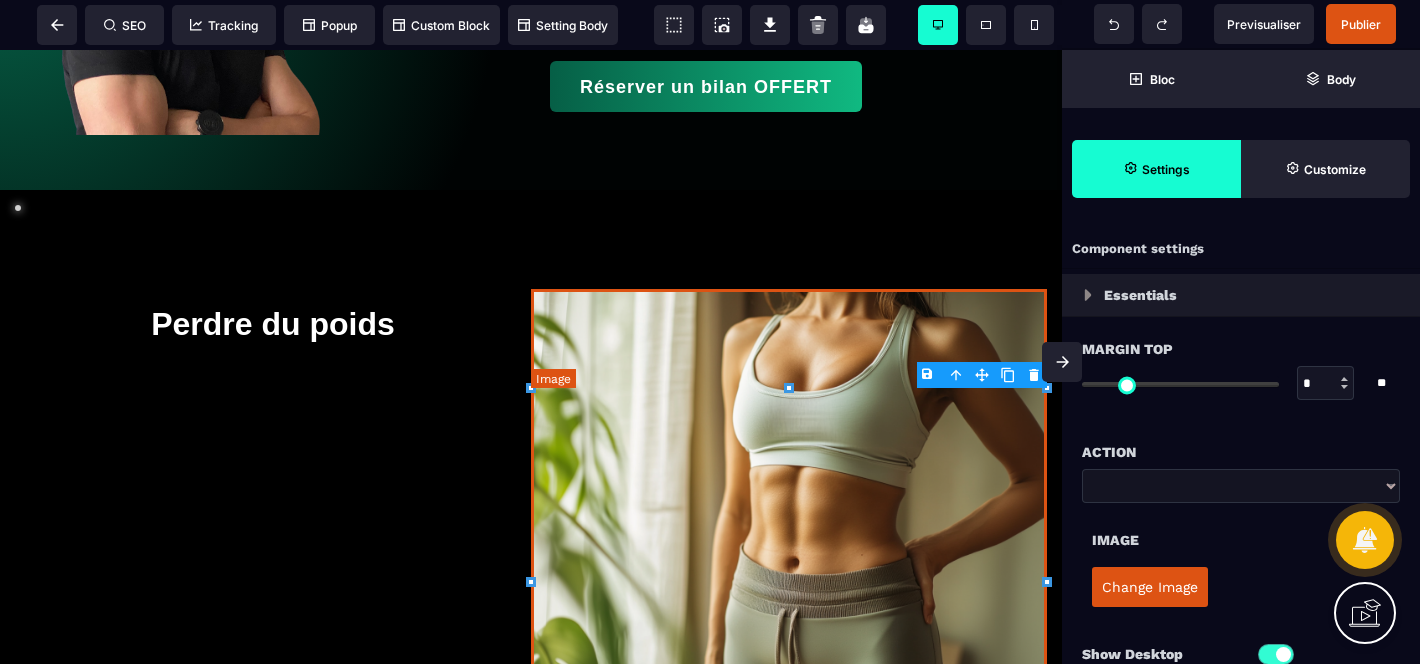 scroll, scrollTop: 348, scrollLeft: 0, axis: vertical 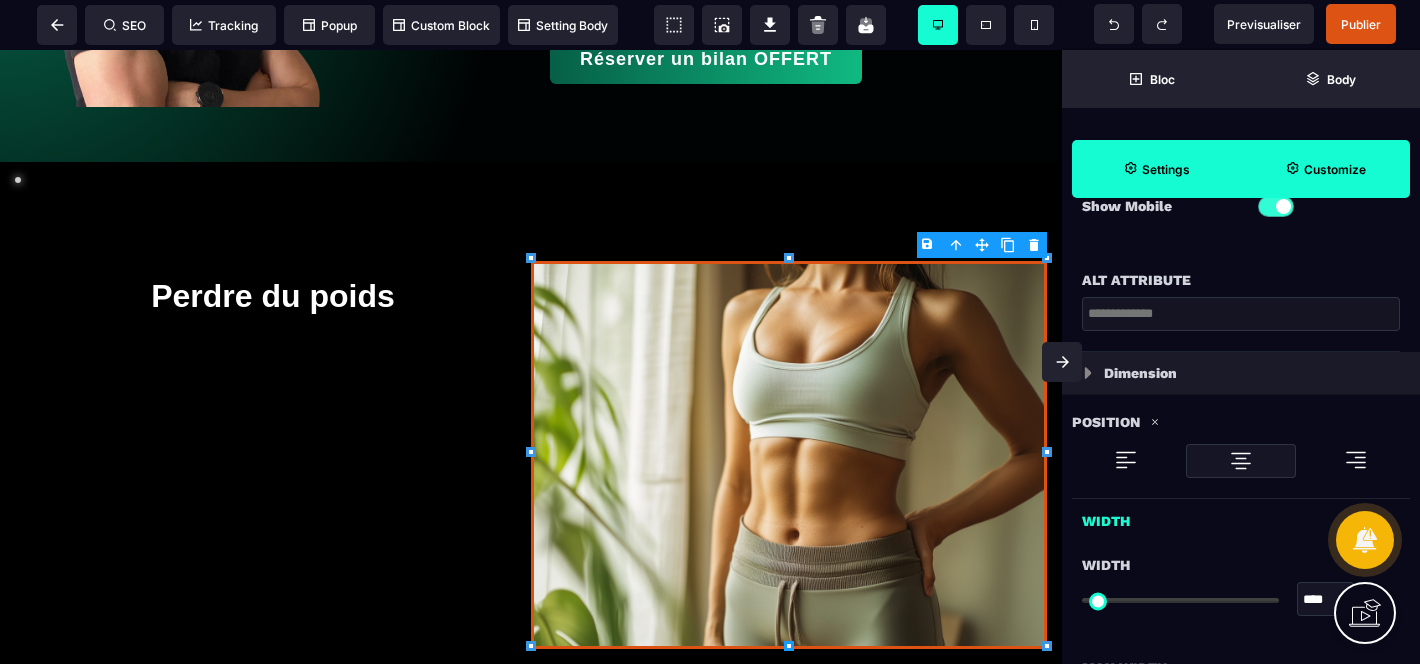 click on "Customize" at bounding box center [1325, 169] 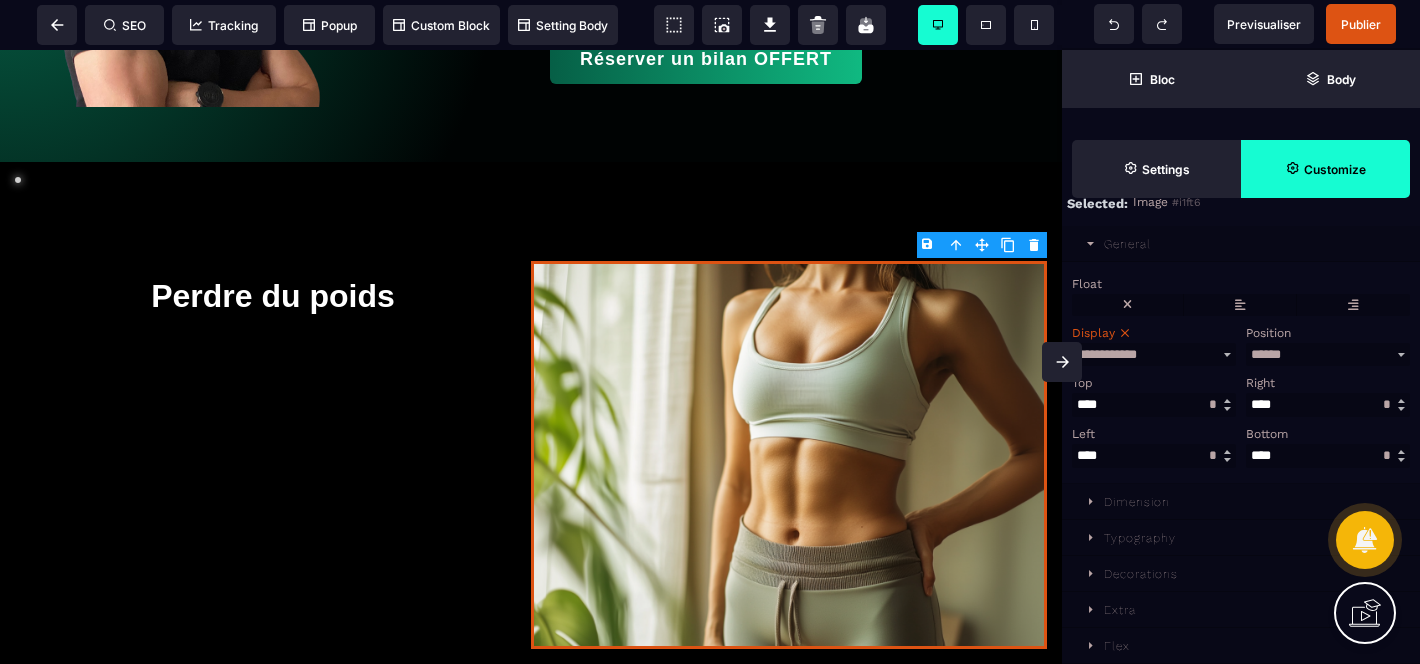 click on "Extra" at bounding box center (1241, 610) 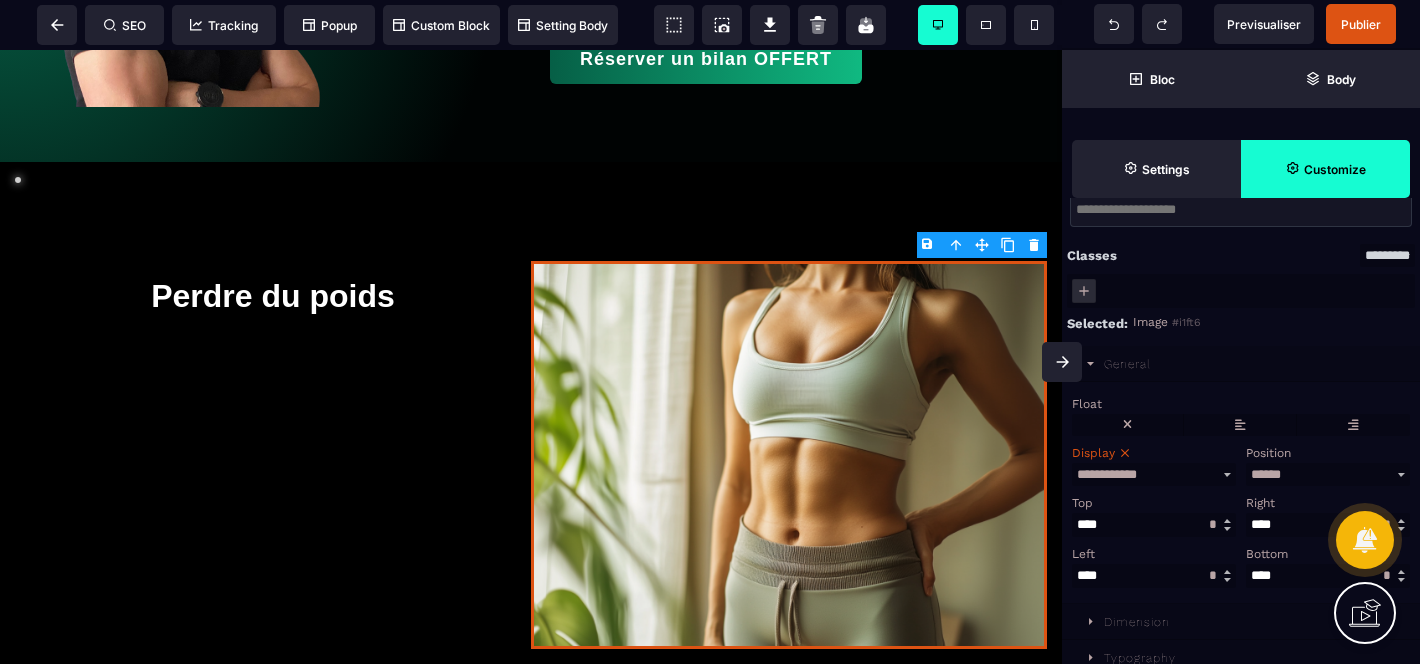 scroll, scrollTop: 0, scrollLeft: 0, axis: both 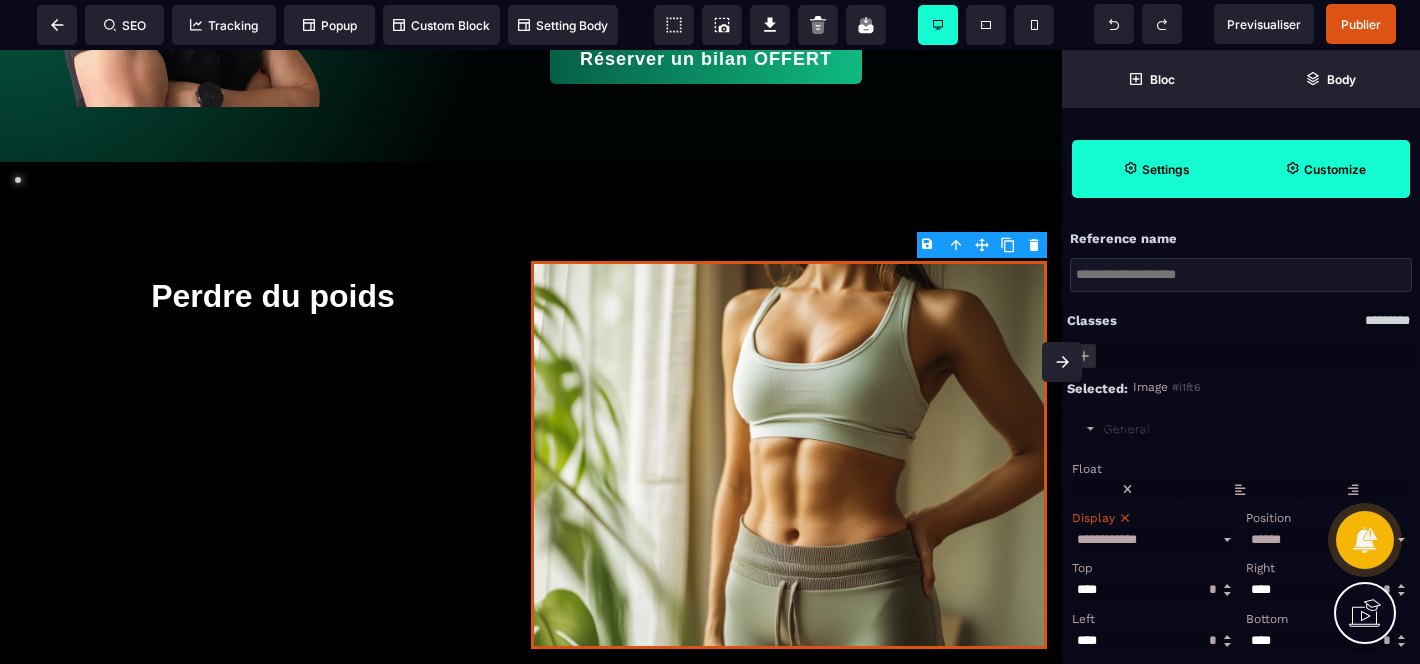 click on "Settings" at bounding box center (1156, 169) 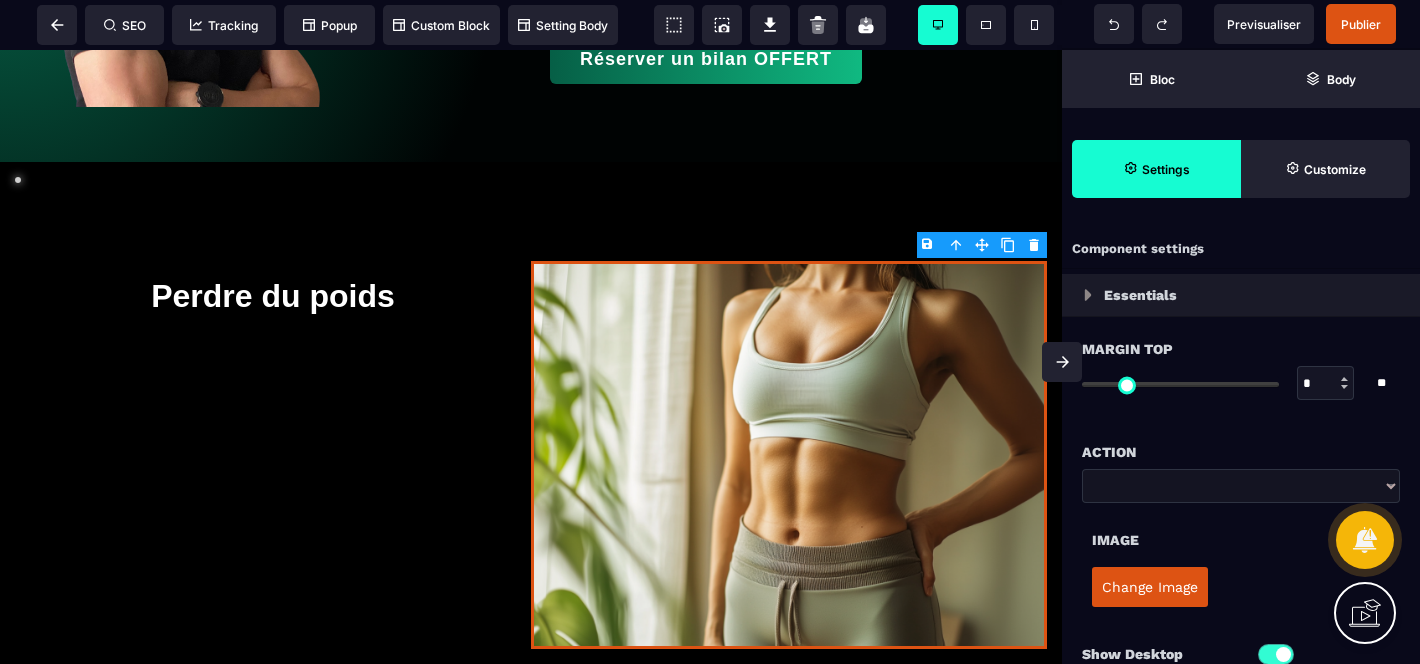 click on "Layout
Full width
Big
Medium
Small
Columns
1 Column
2 Columns
3 Columns
4 Columns
5 Columns
6 Columns
2 Columns 3/7
2 Columns 7/3
2 Columns 4/5
Text" at bounding box center (1241, 332) 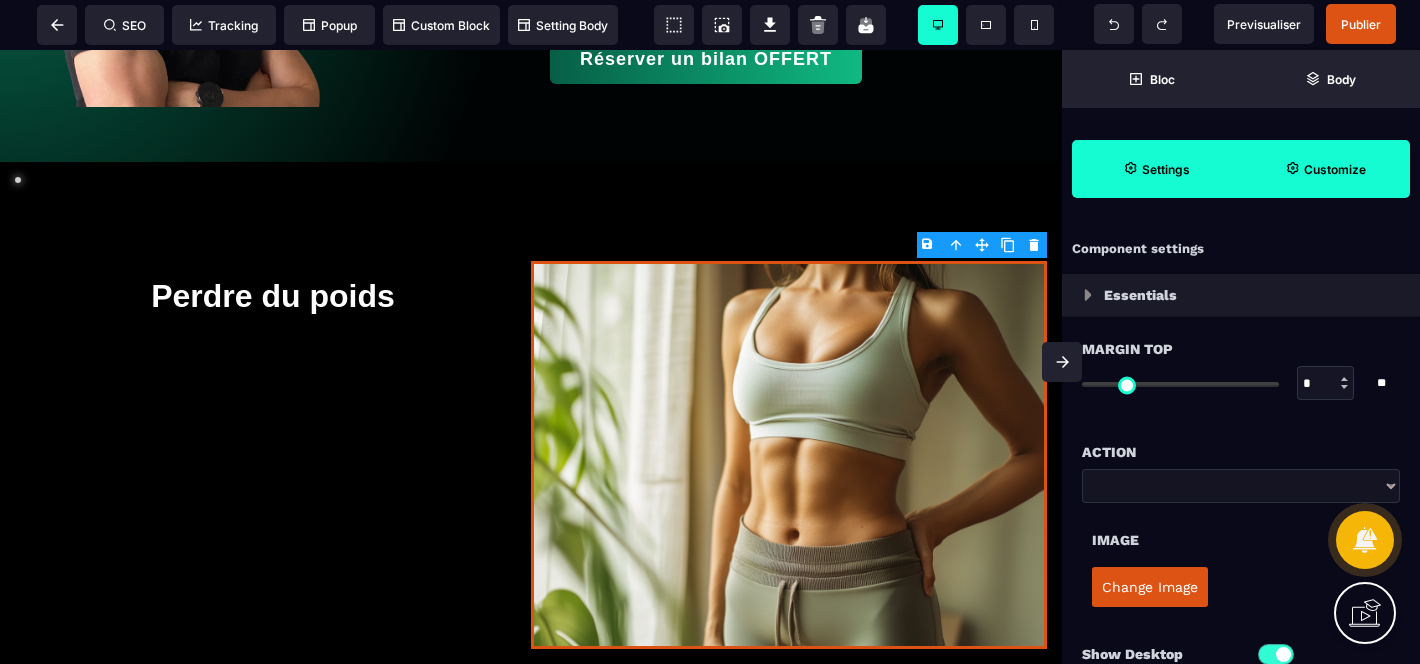 click on "Customize" at bounding box center (1325, 169) 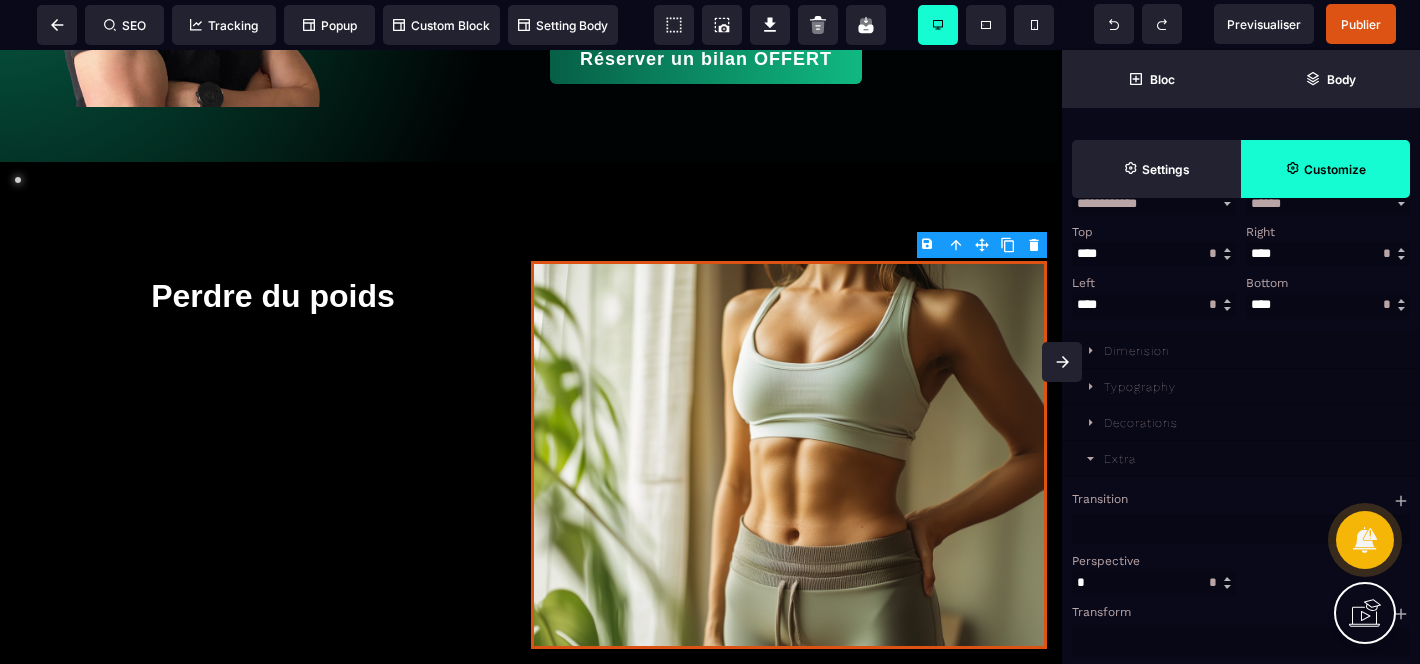 scroll, scrollTop: 389, scrollLeft: 0, axis: vertical 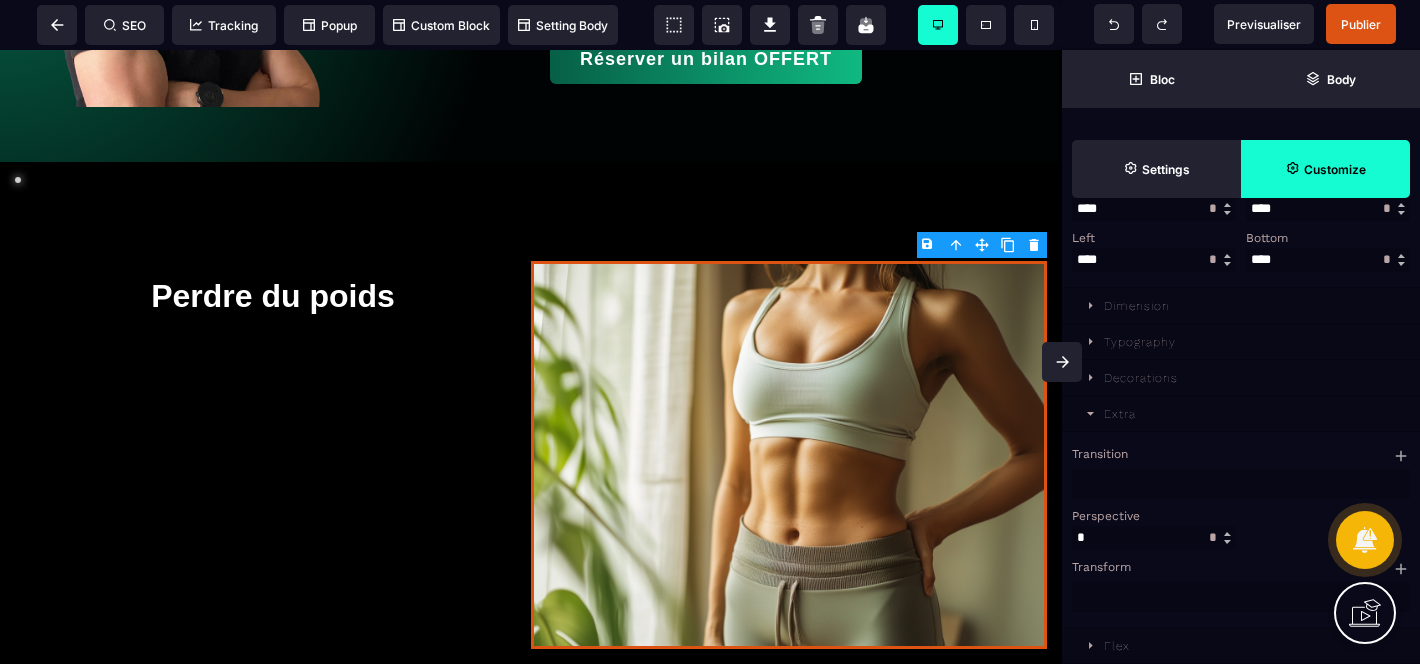 click on "Dimension" at bounding box center [1137, 306] 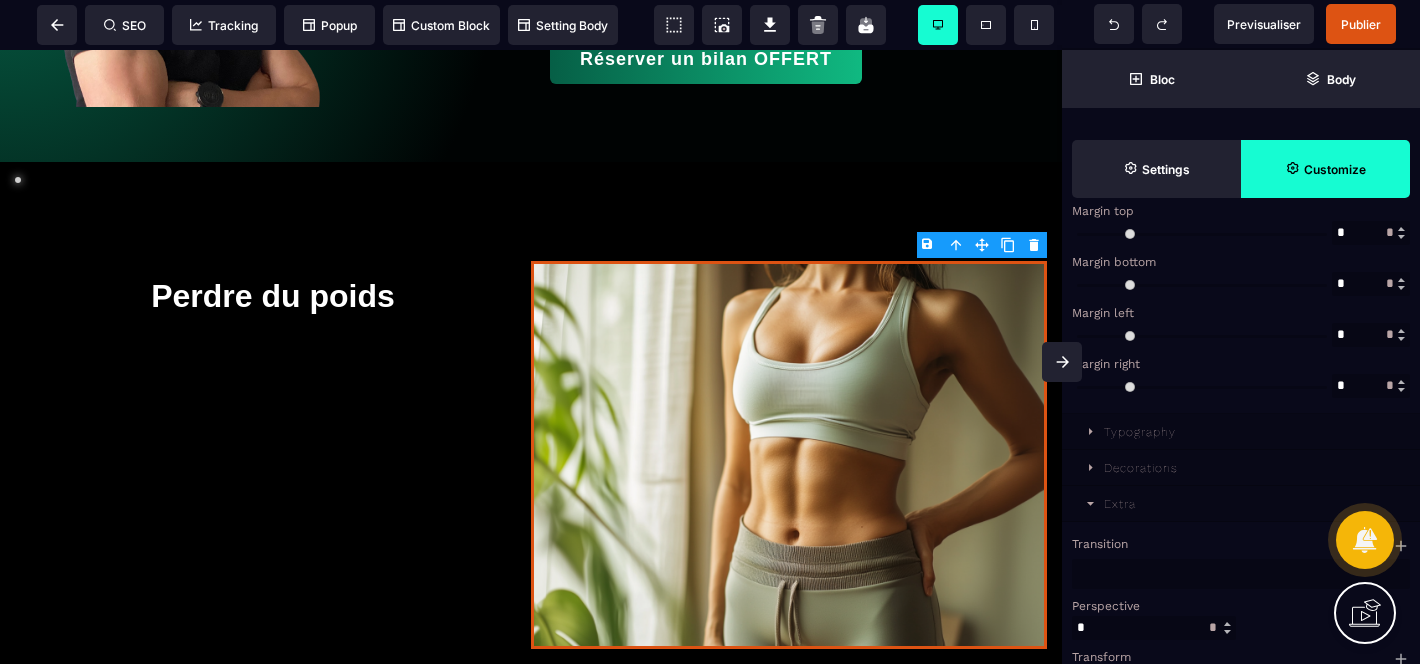 scroll, scrollTop: 934, scrollLeft: 0, axis: vertical 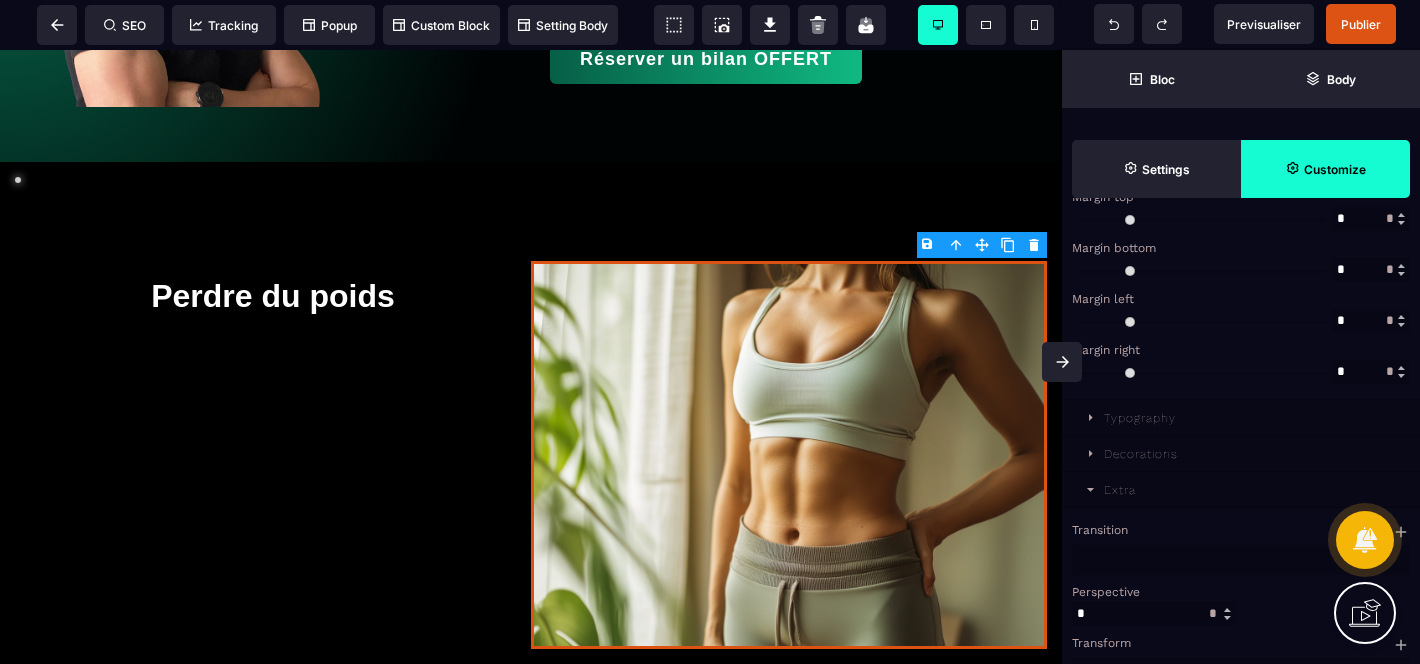 click on "Typography" at bounding box center (1140, 418) 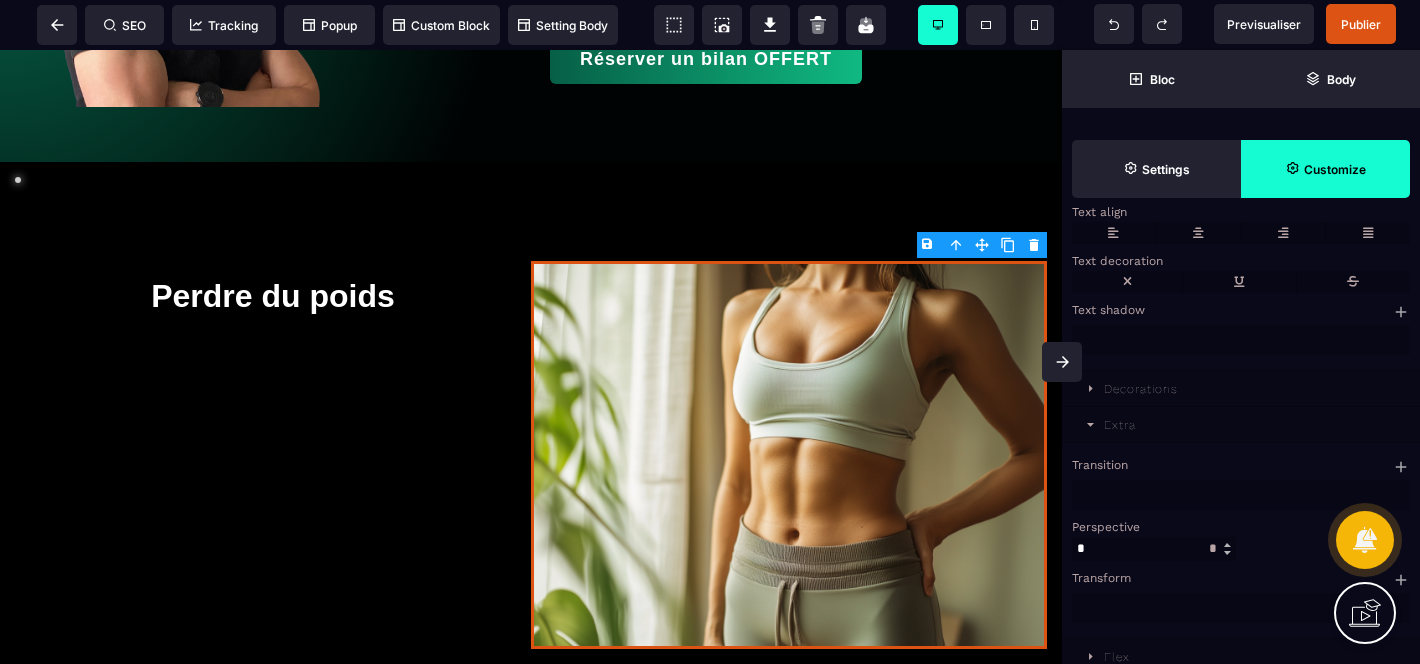 scroll, scrollTop: 1424, scrollLeft: 0, axis: vertical 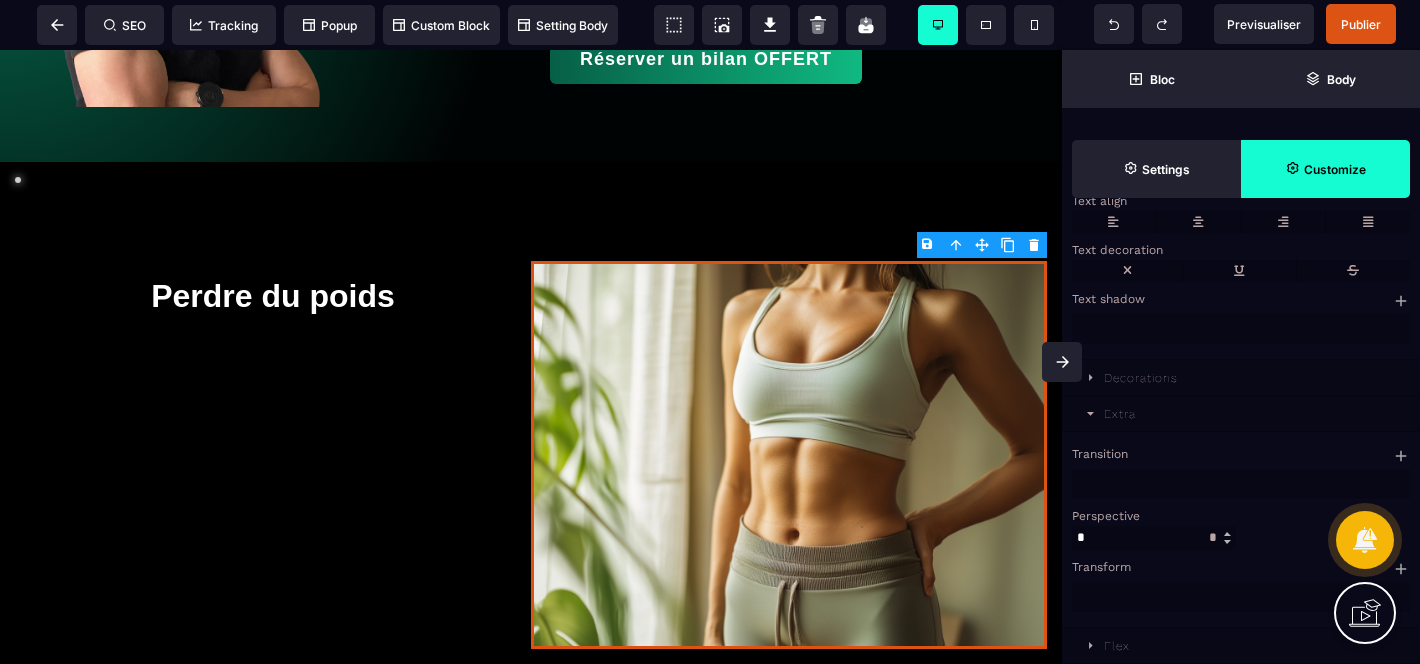 click on "Flex" at bounding box center (1117, 646) 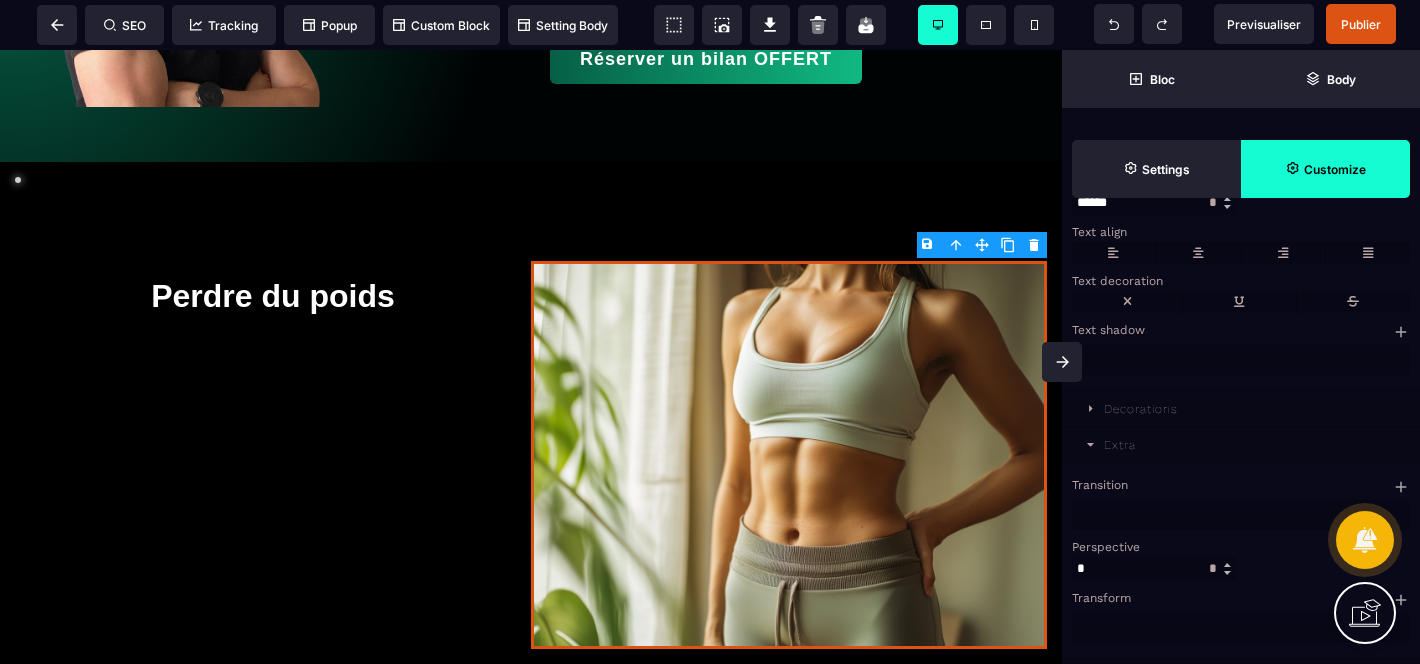 scroll, scrollTop: 1366, scrollLeft: 0, axis: vertical 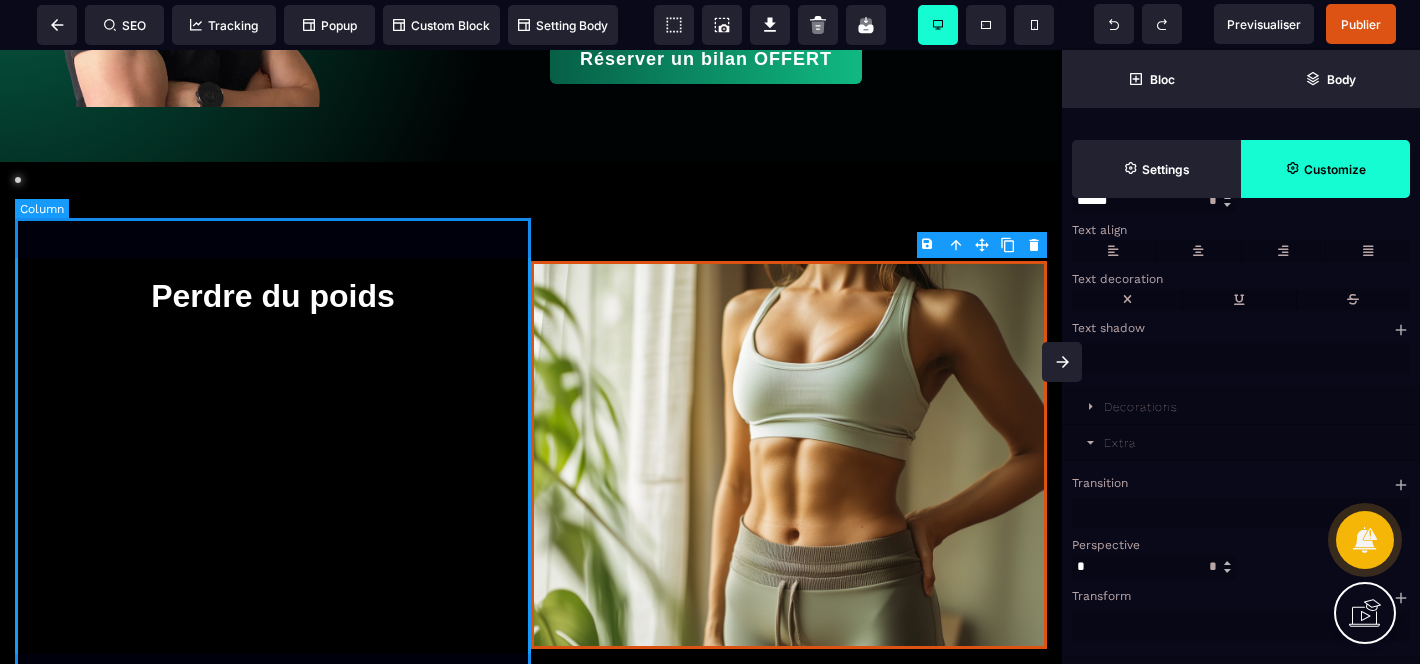 click on "Perdre du poids" at bounding box center (273, 459) 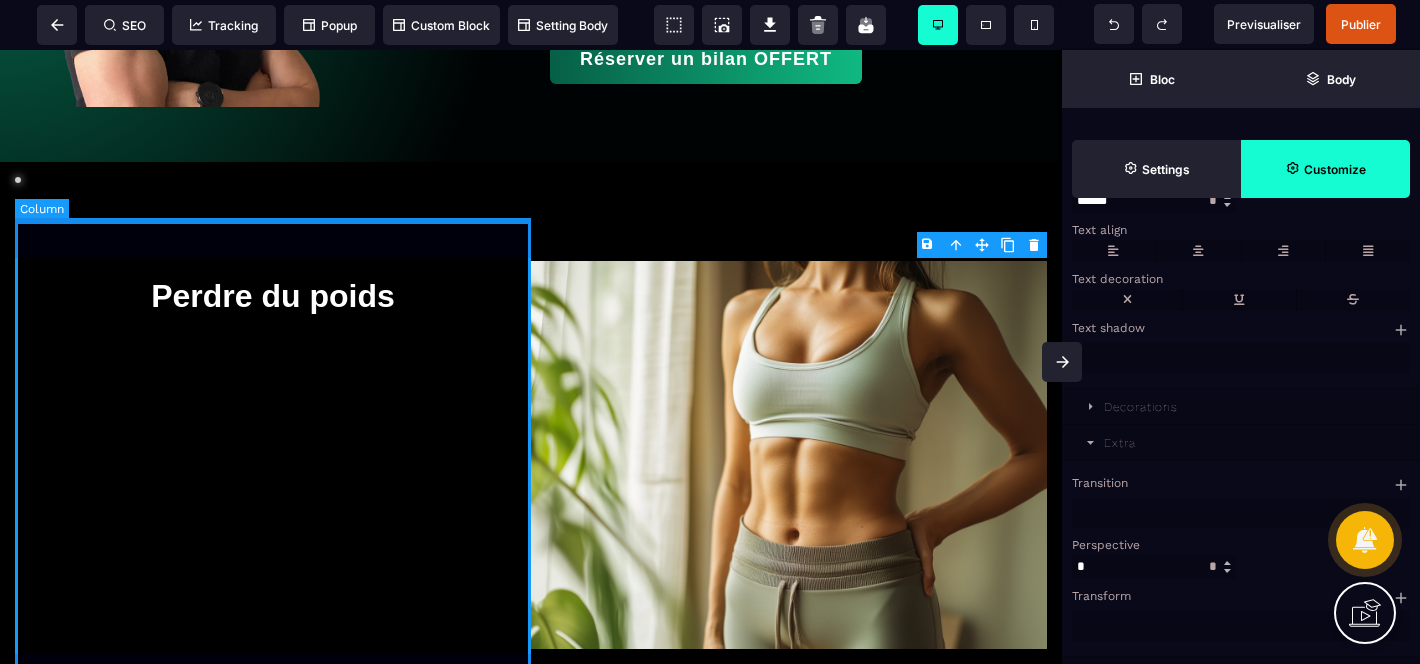 select on "**" 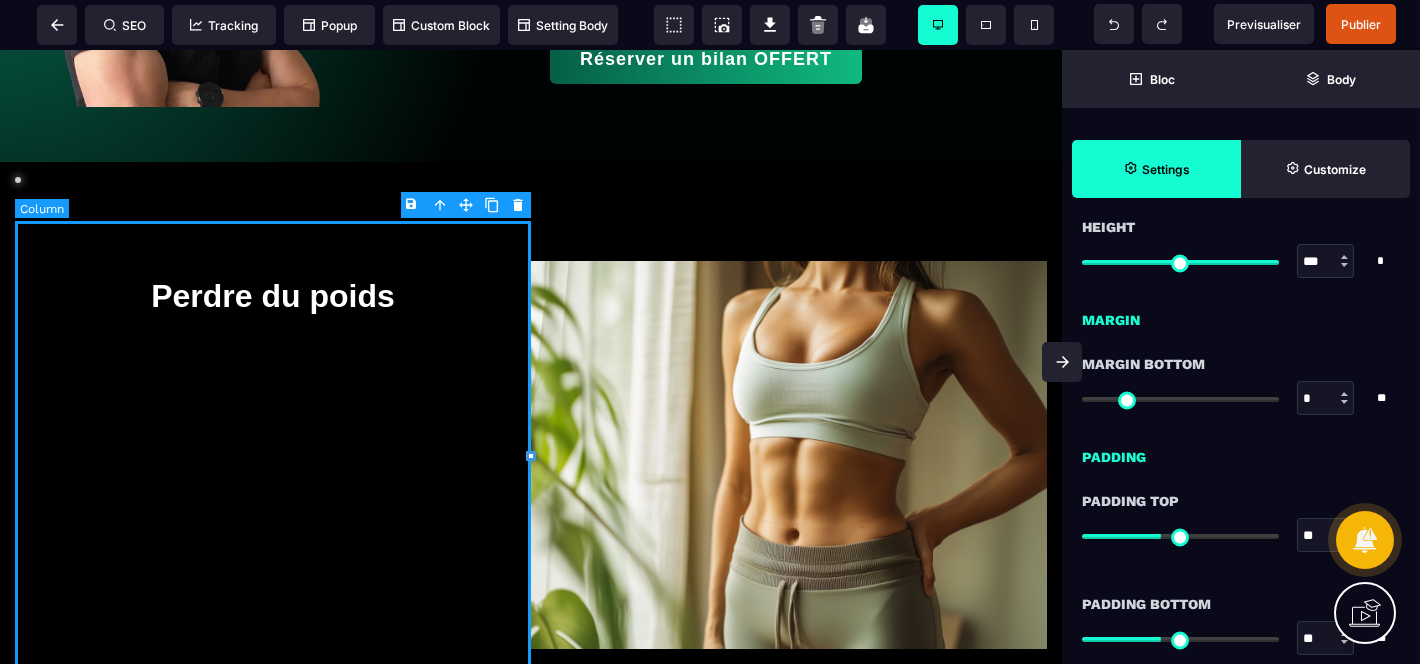 scroll, scrollTop: 0, scrollLeft: 0, axis: both 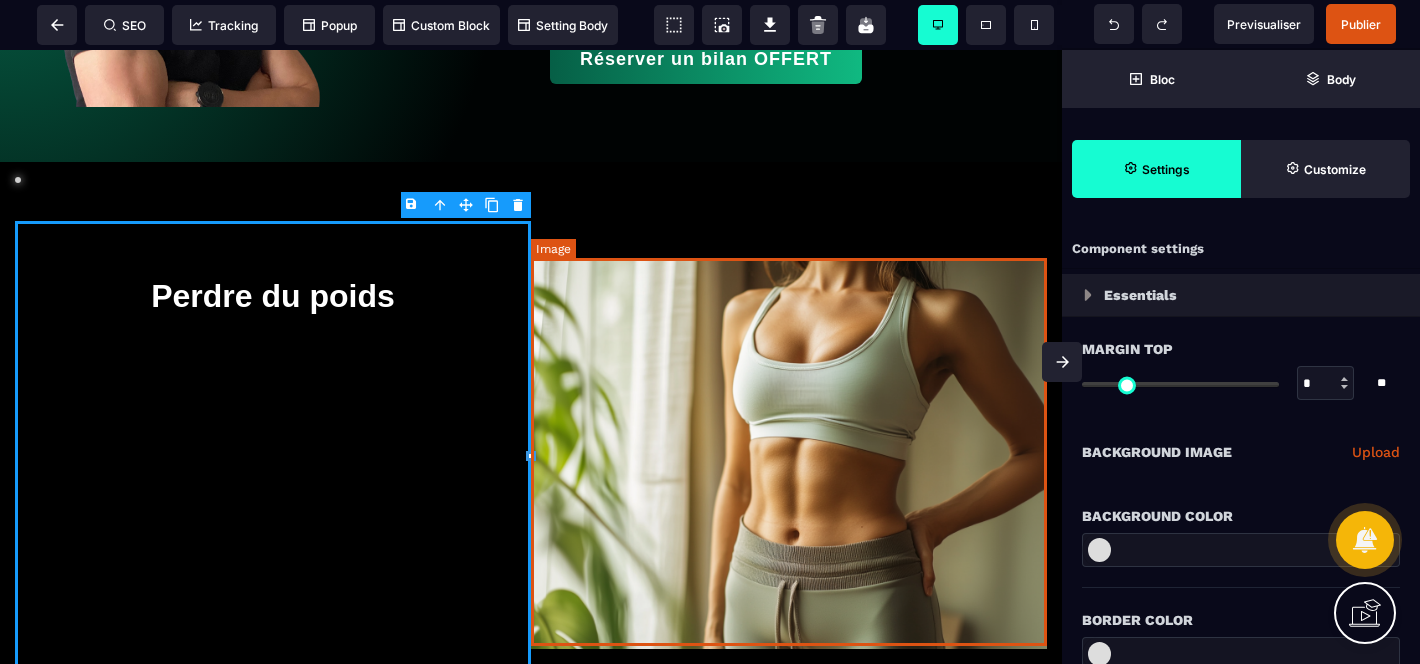 click at bounding box center [789, 455] 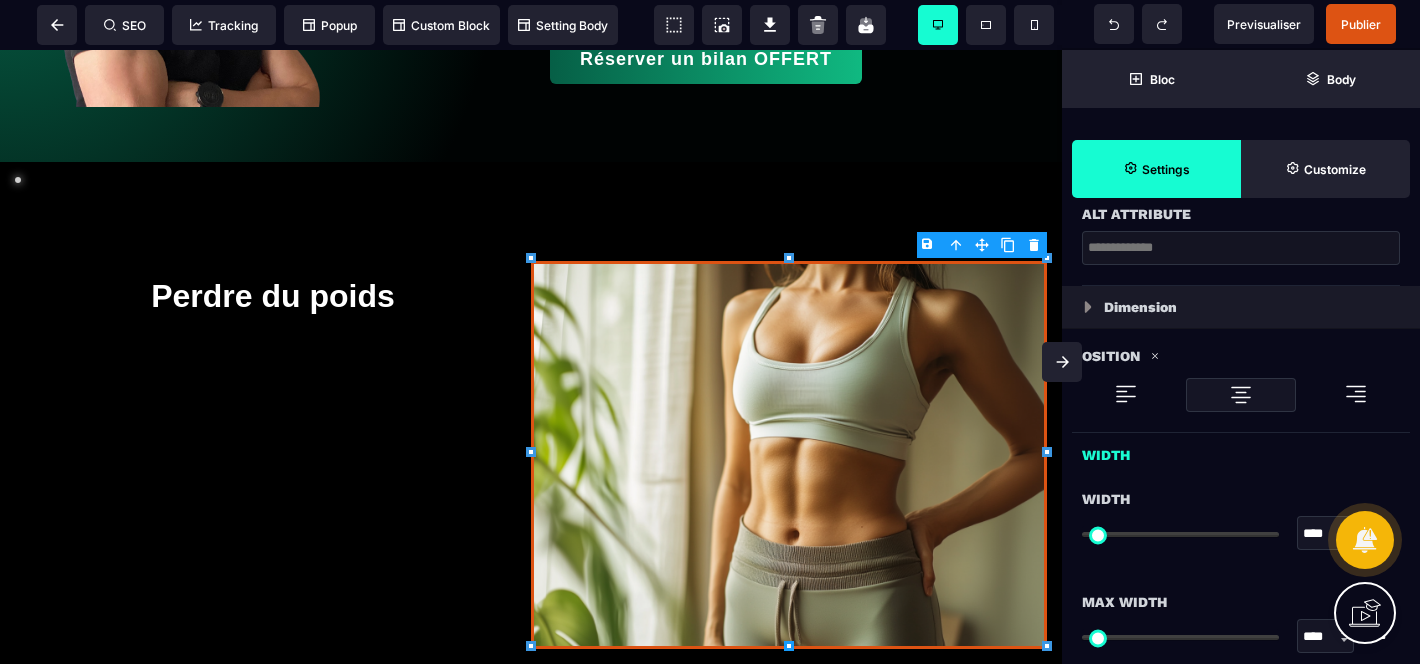 scroll, scrollTop: 0, scrollLeft: 0, axis: both 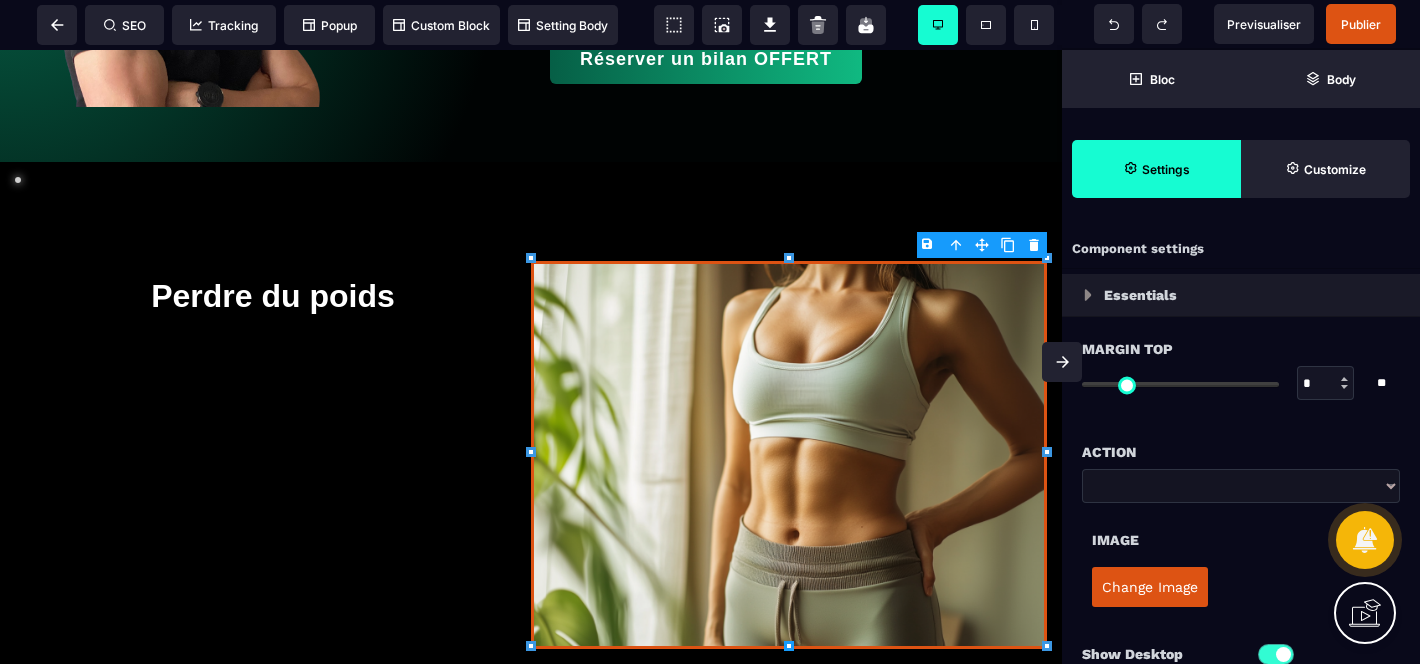 click on "Essentials" at bounding box center [1140, 295] 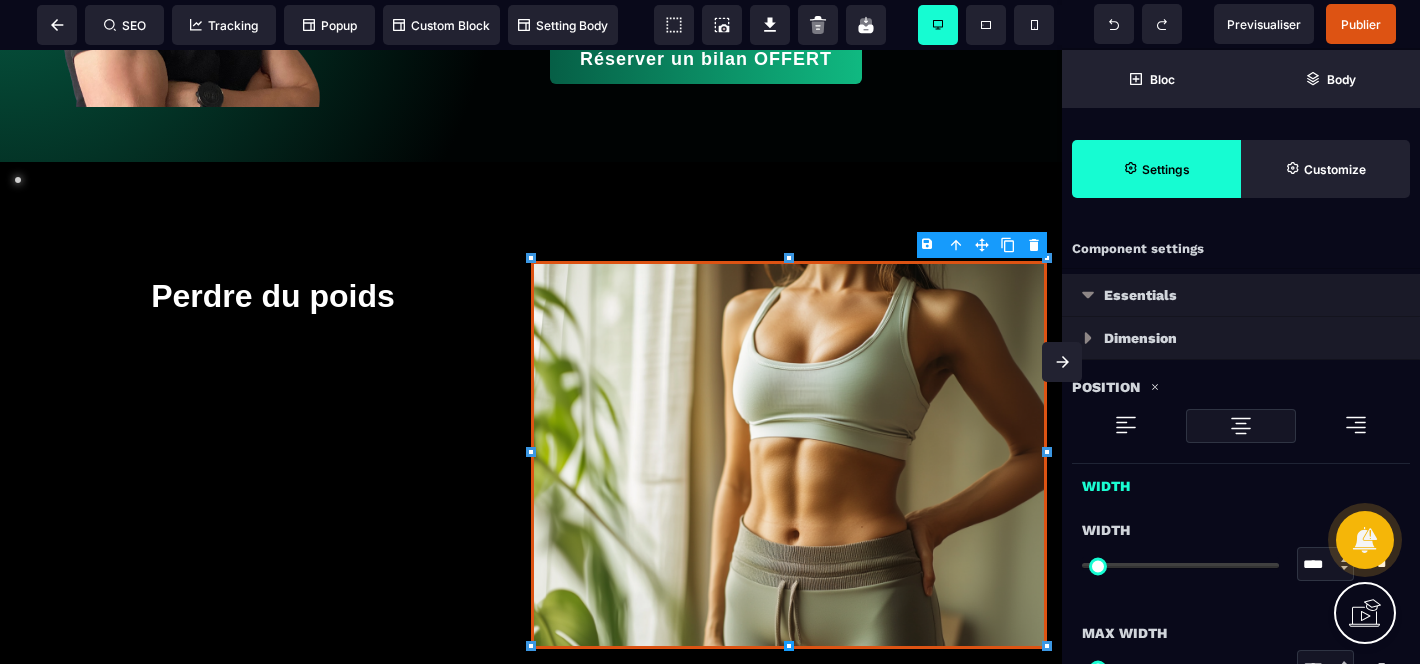 type on "*" 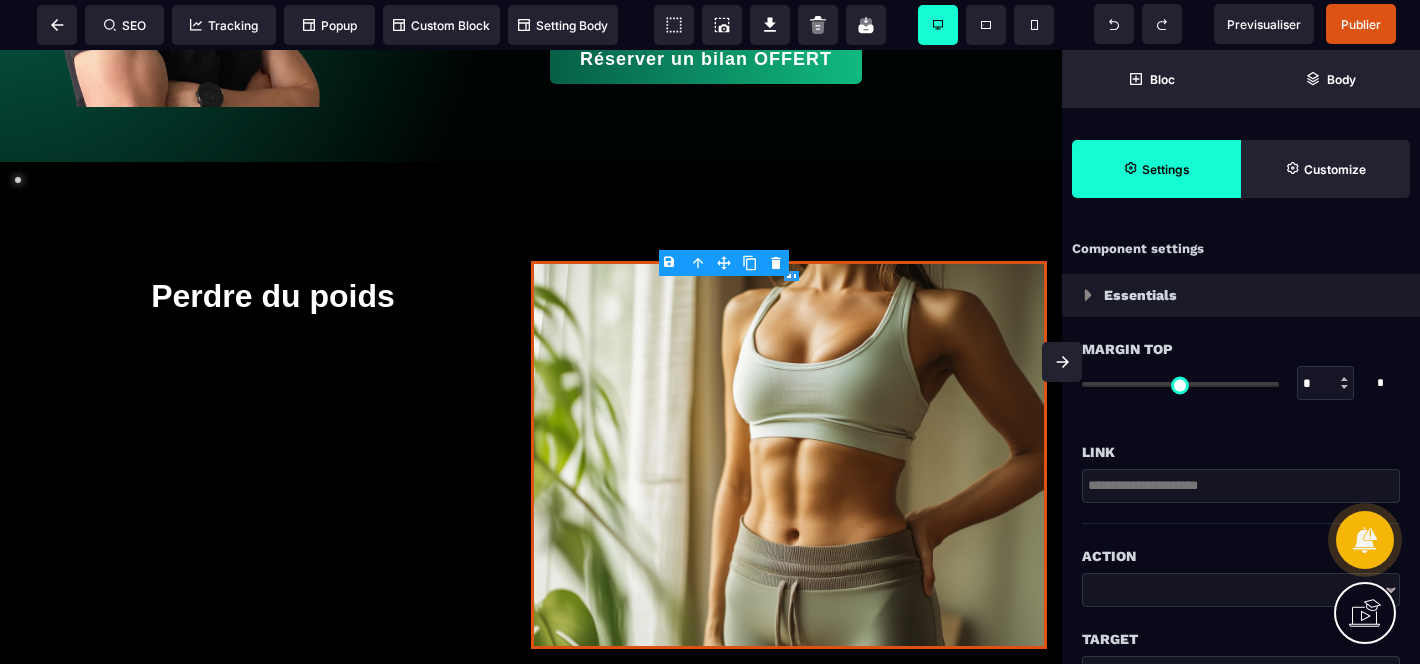 type on "*" 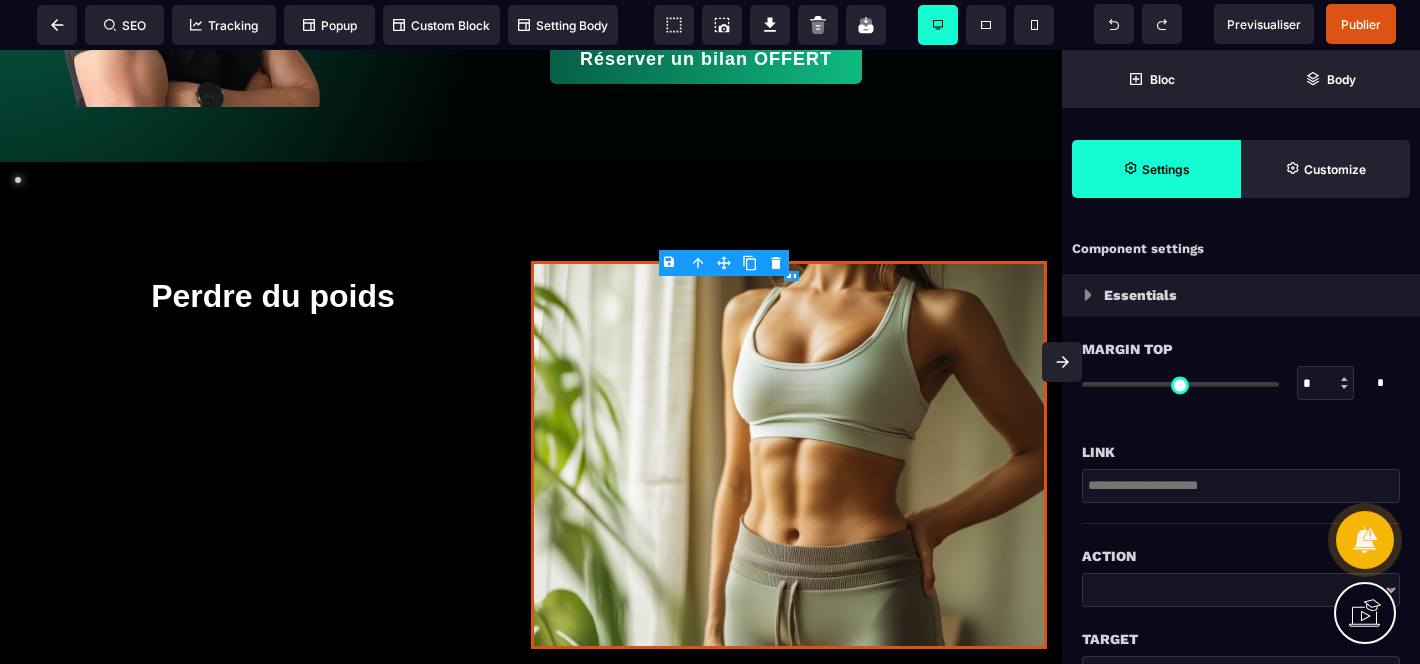 select 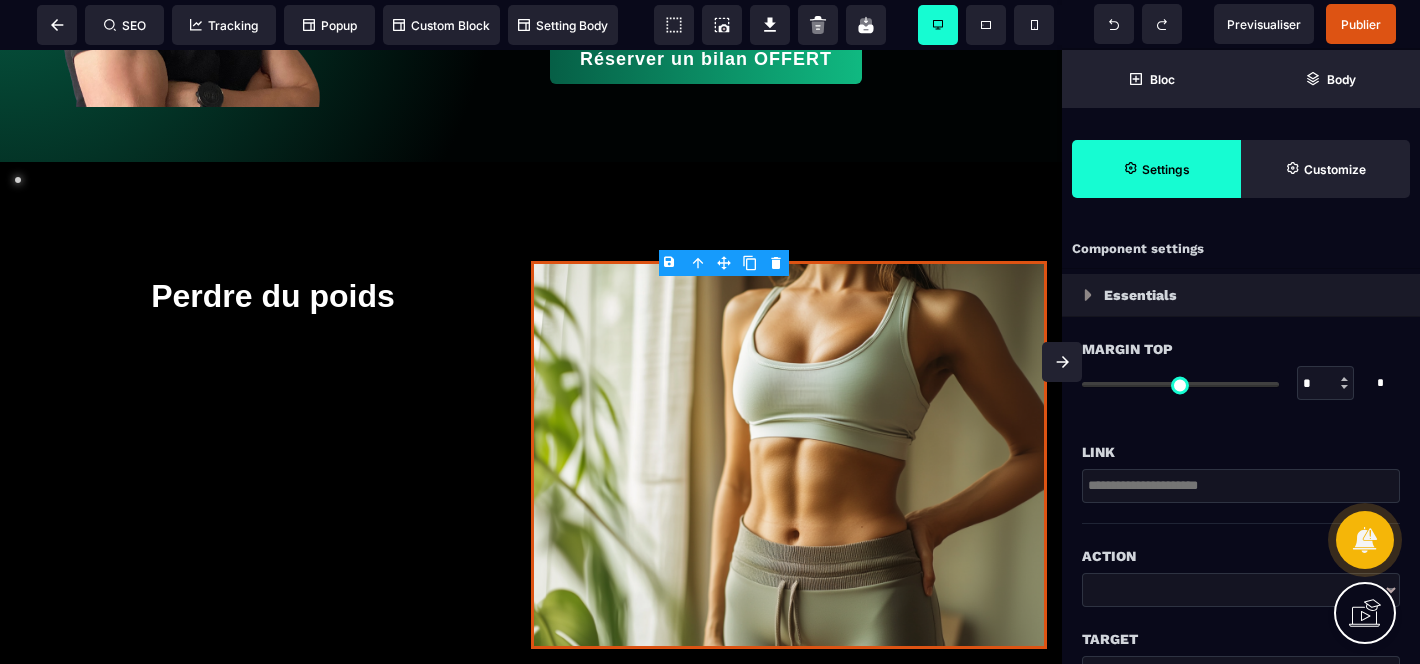 click on "Essentials" at bounding box center [1140, 295] 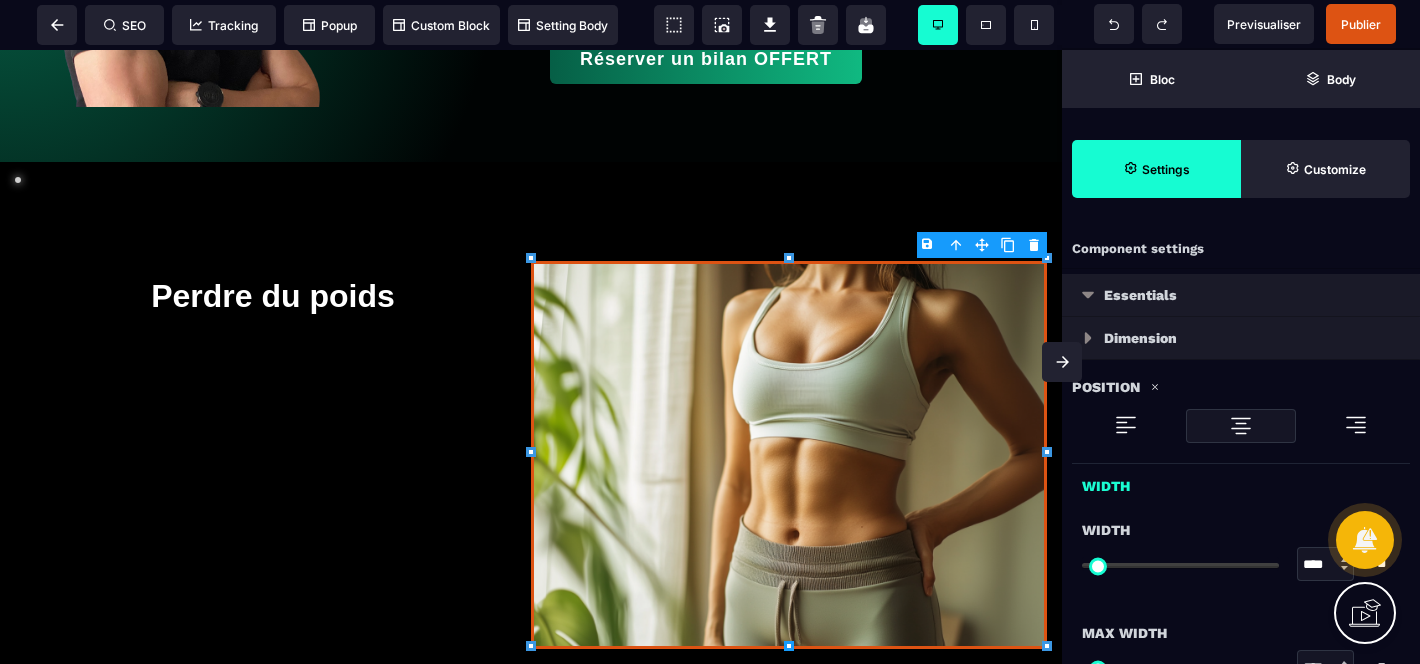 click on "Essentials" at bounding box center [1140, 295] 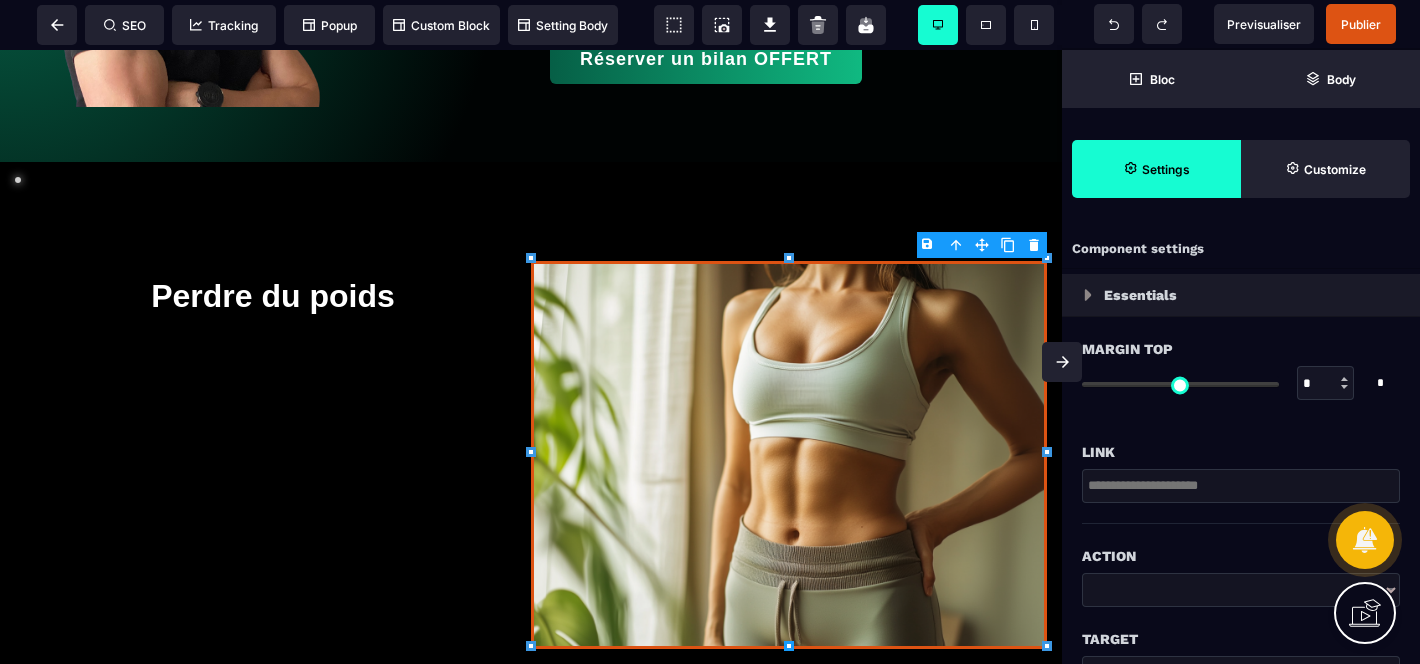 type on "*" 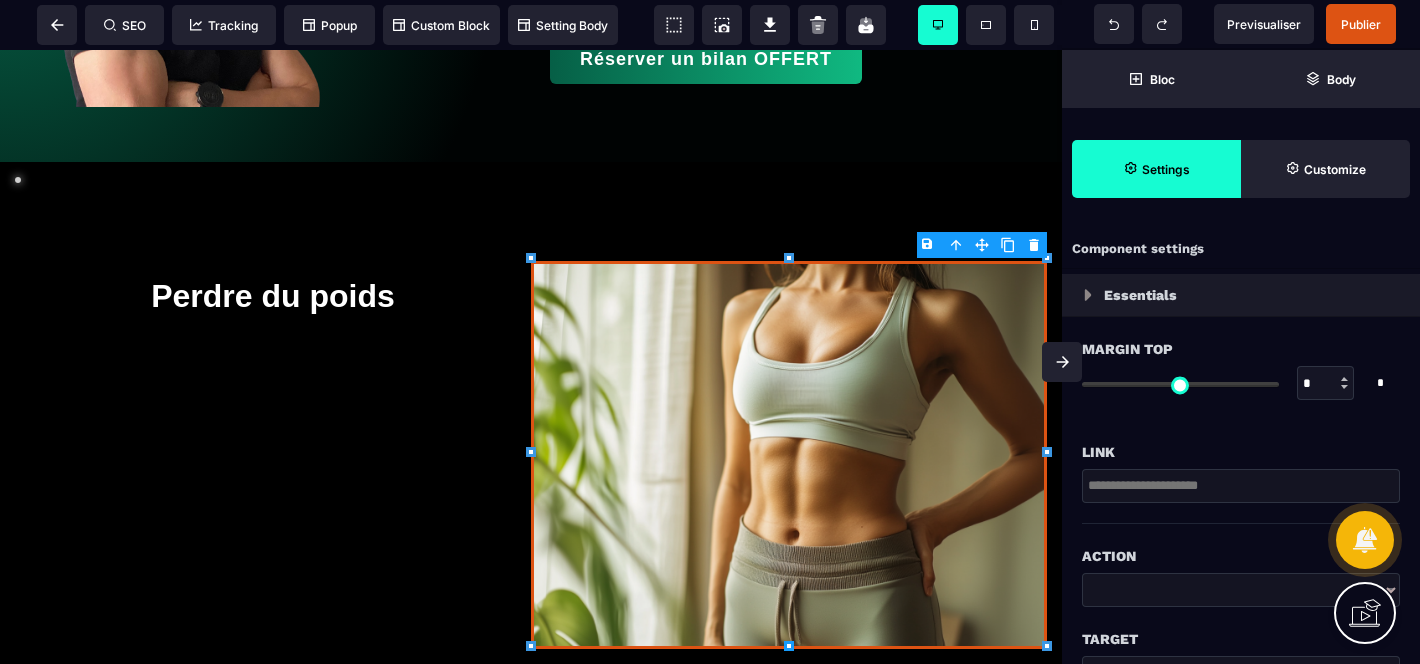 select 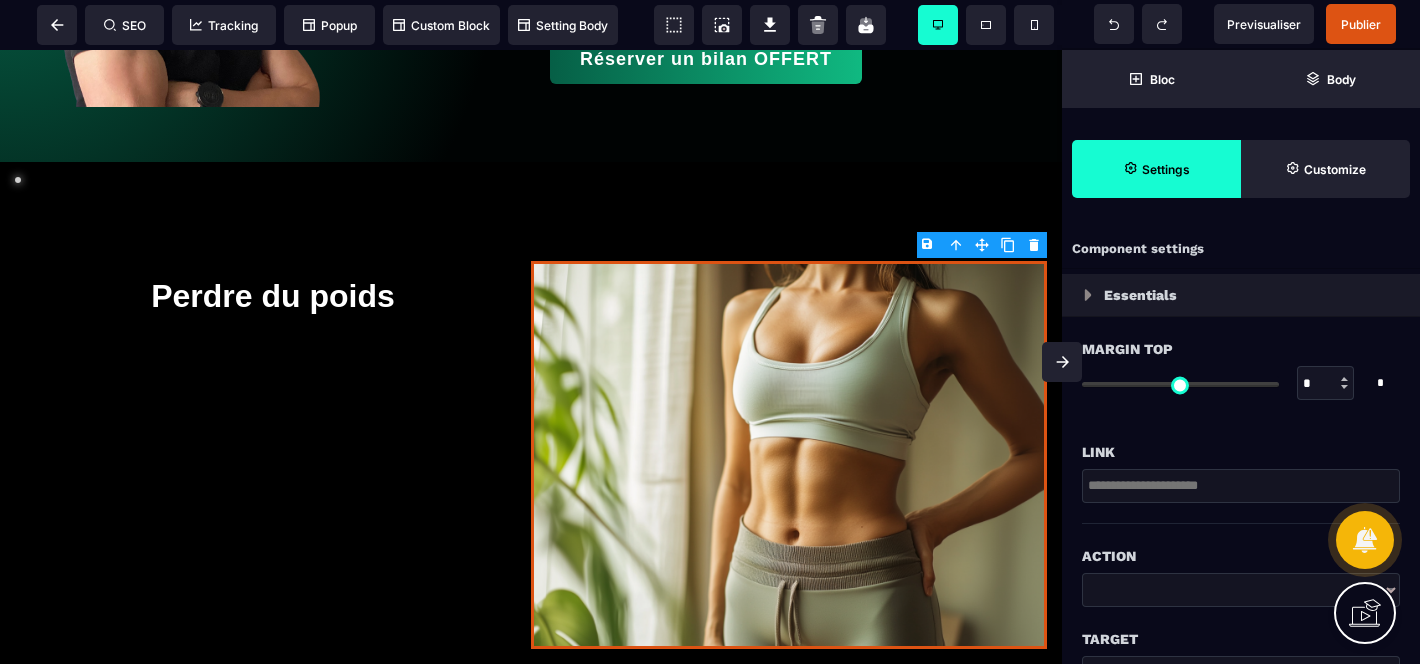 click on "Essentials" at bounding box center (1140, 295) 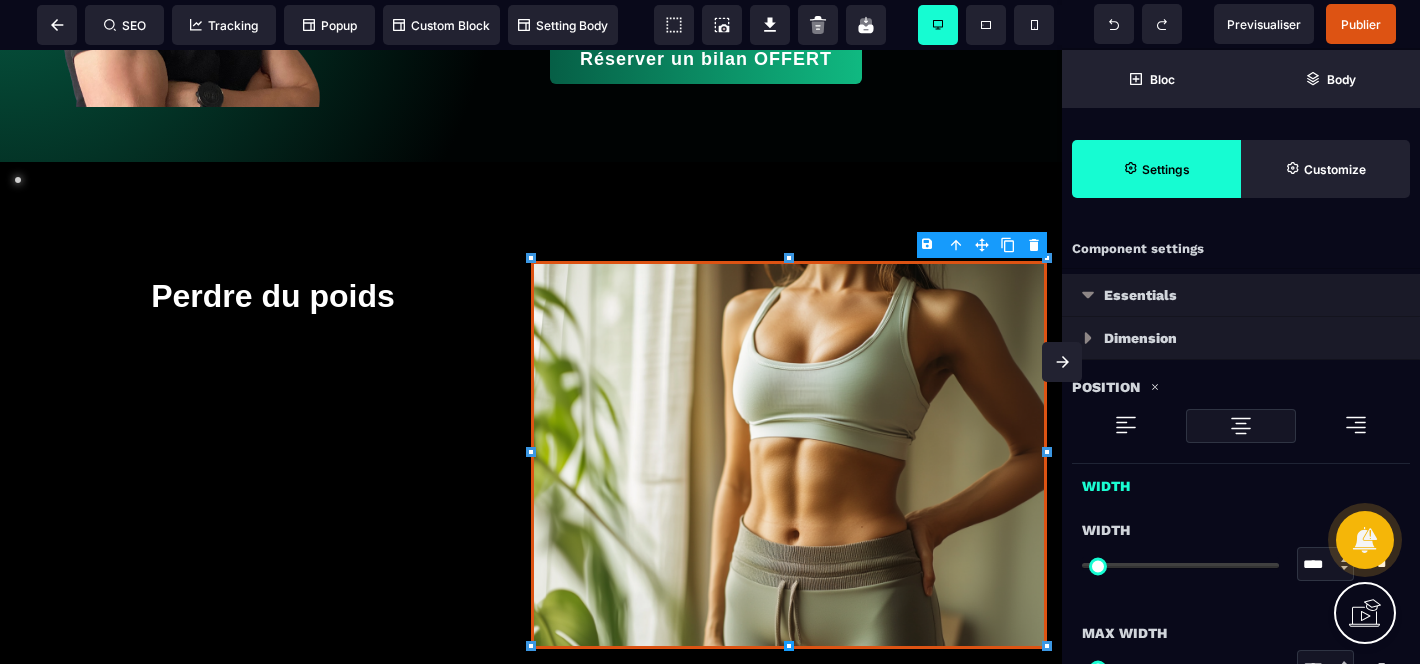 click on "Dimension" at bounding box center [1140, 338] 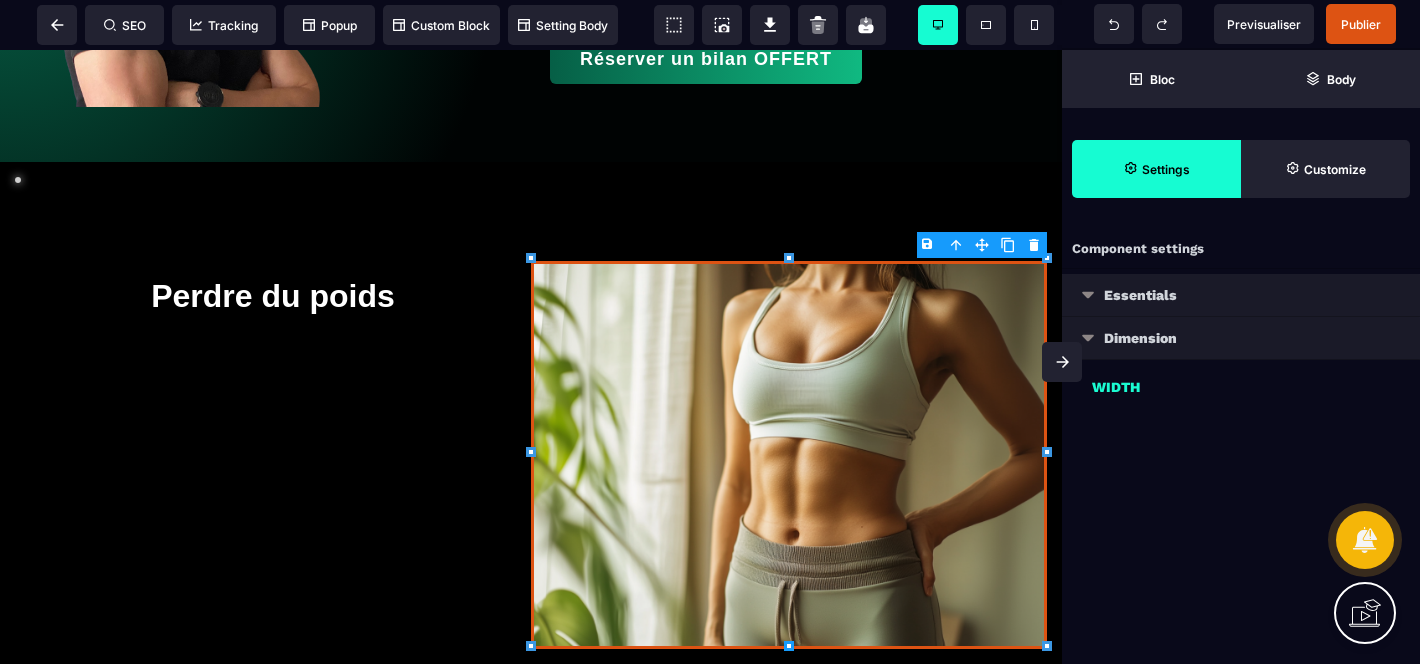 type on "****" 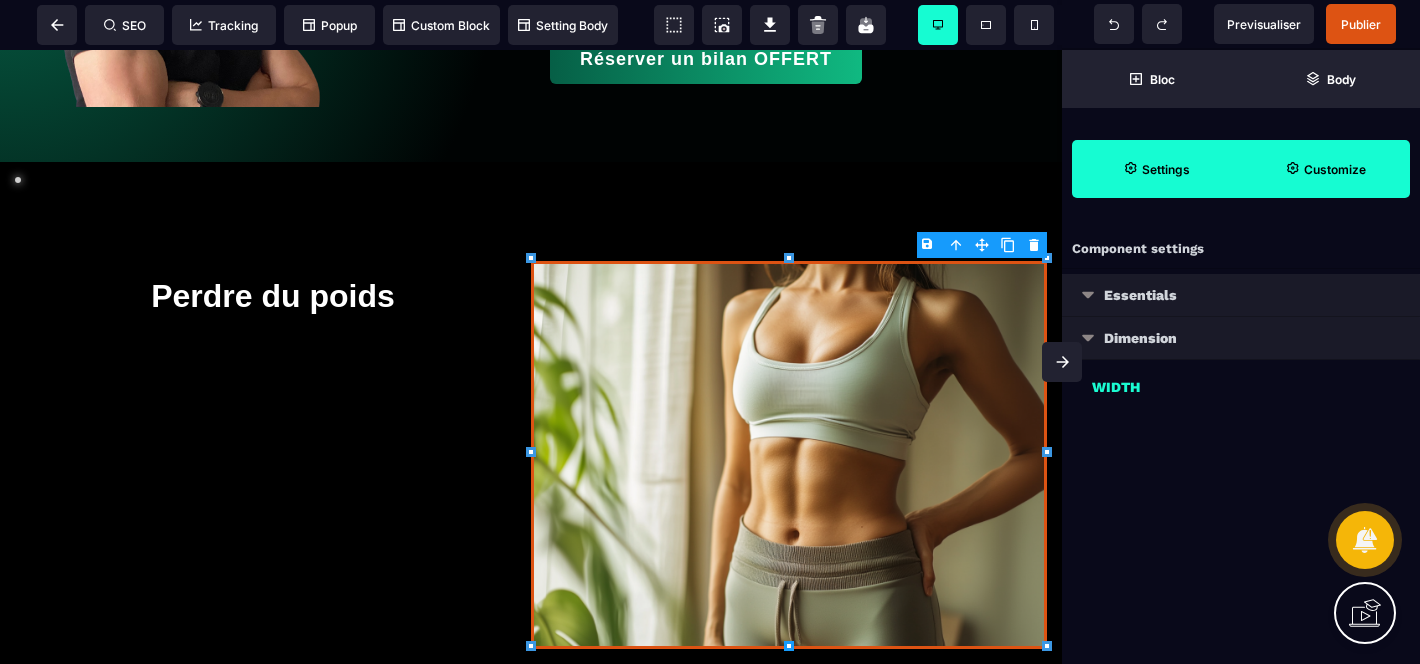 click 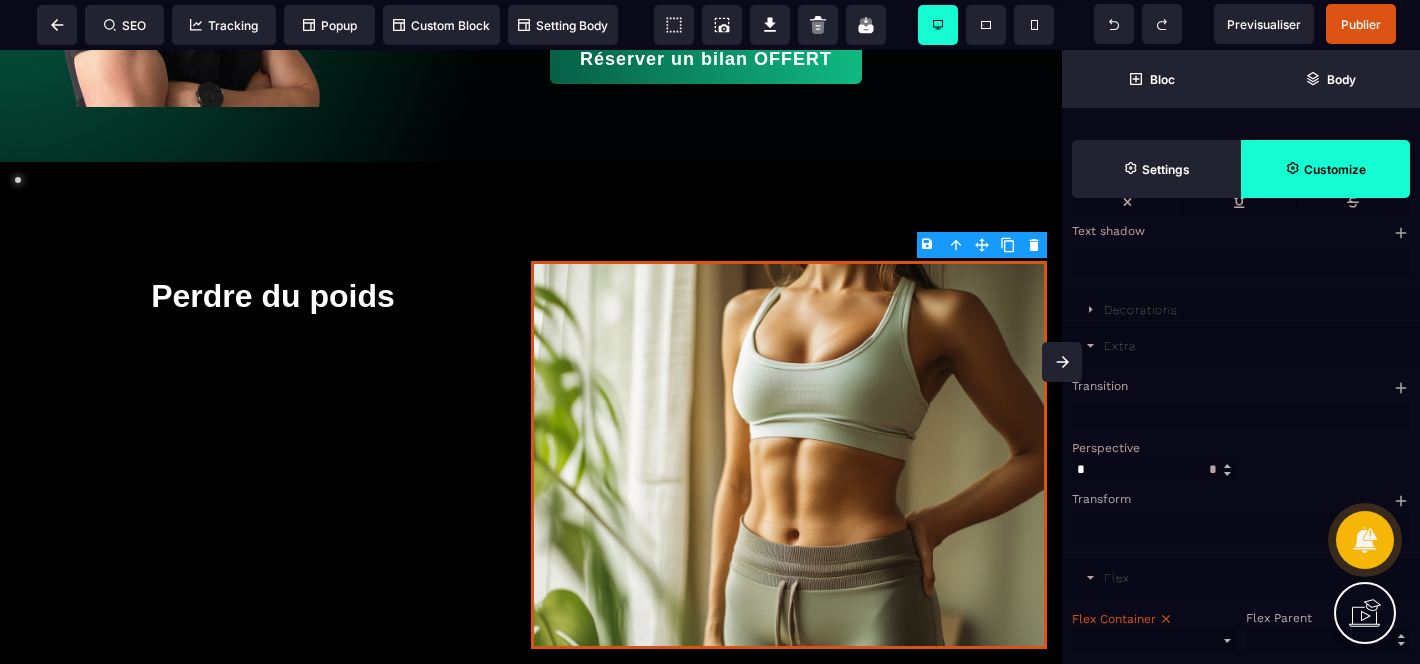 scroll, scrollTop: 1469, scrollLeft: 0, axis: vertical 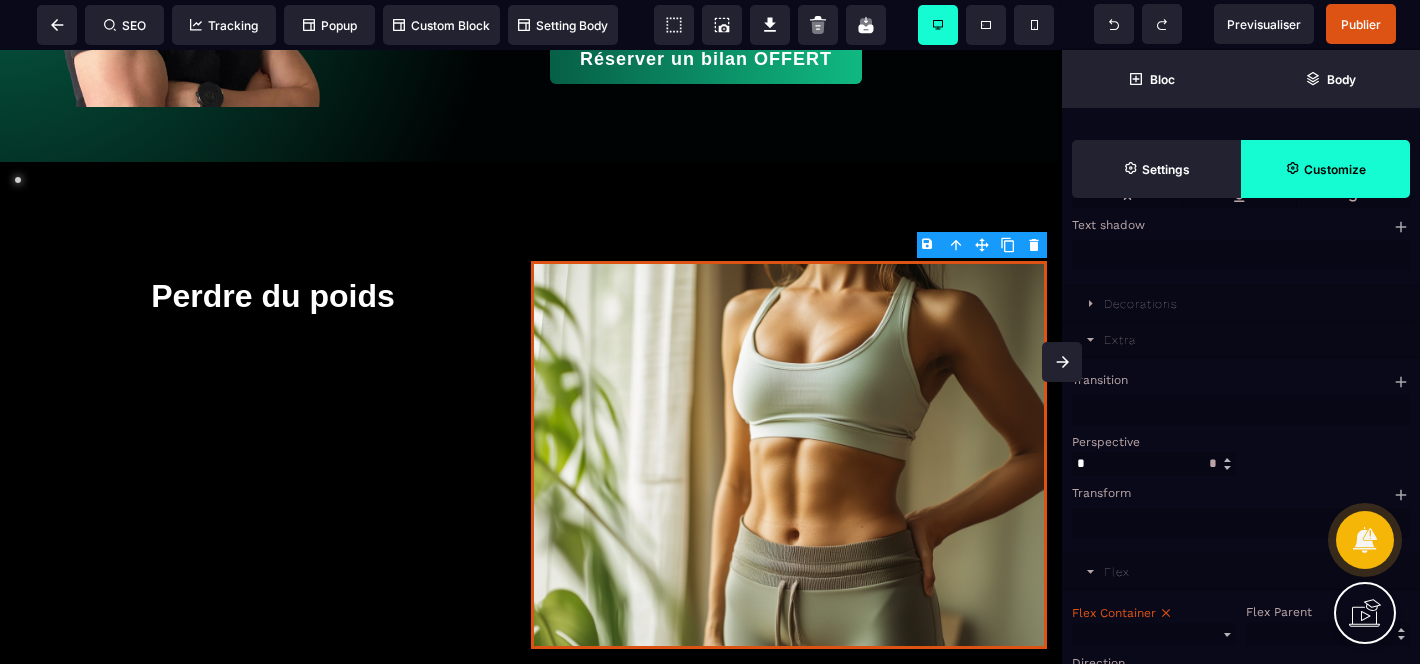 click on "Extra" at bounding box center [1241, 340] 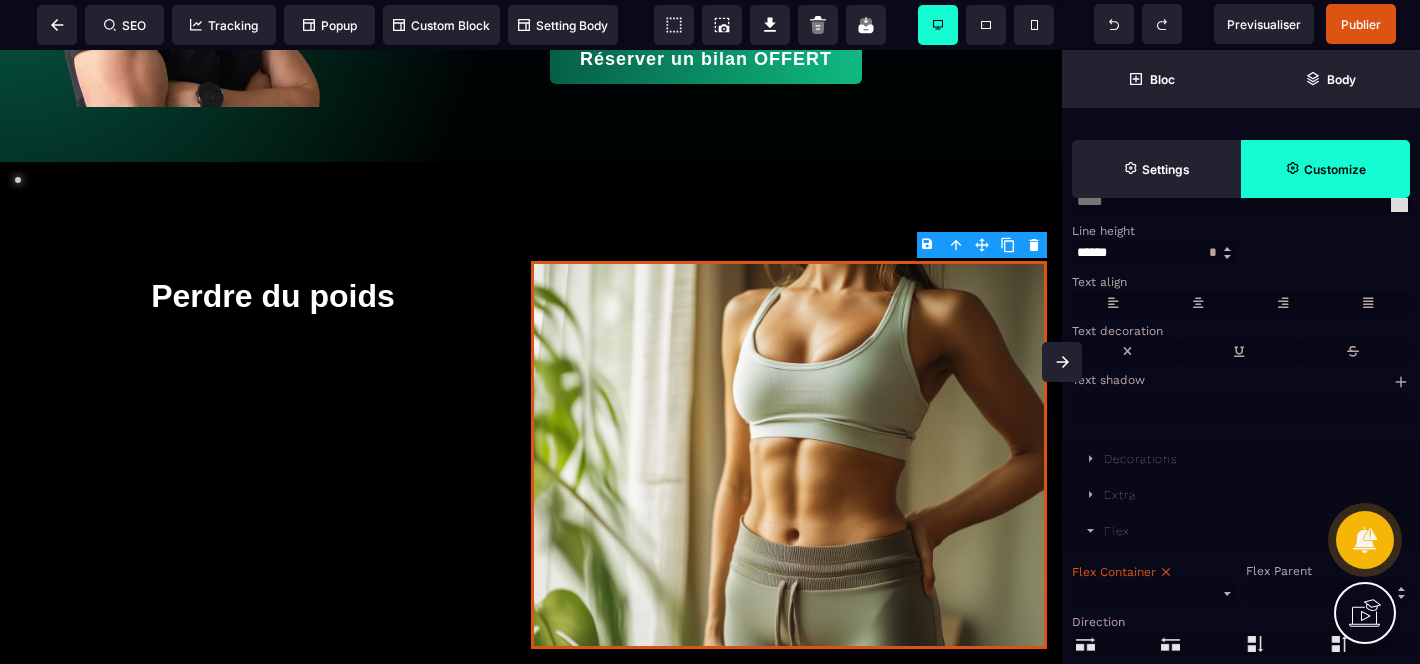 scroll, scrollTop: 1293, scrollLeft: 0, axis: vertical 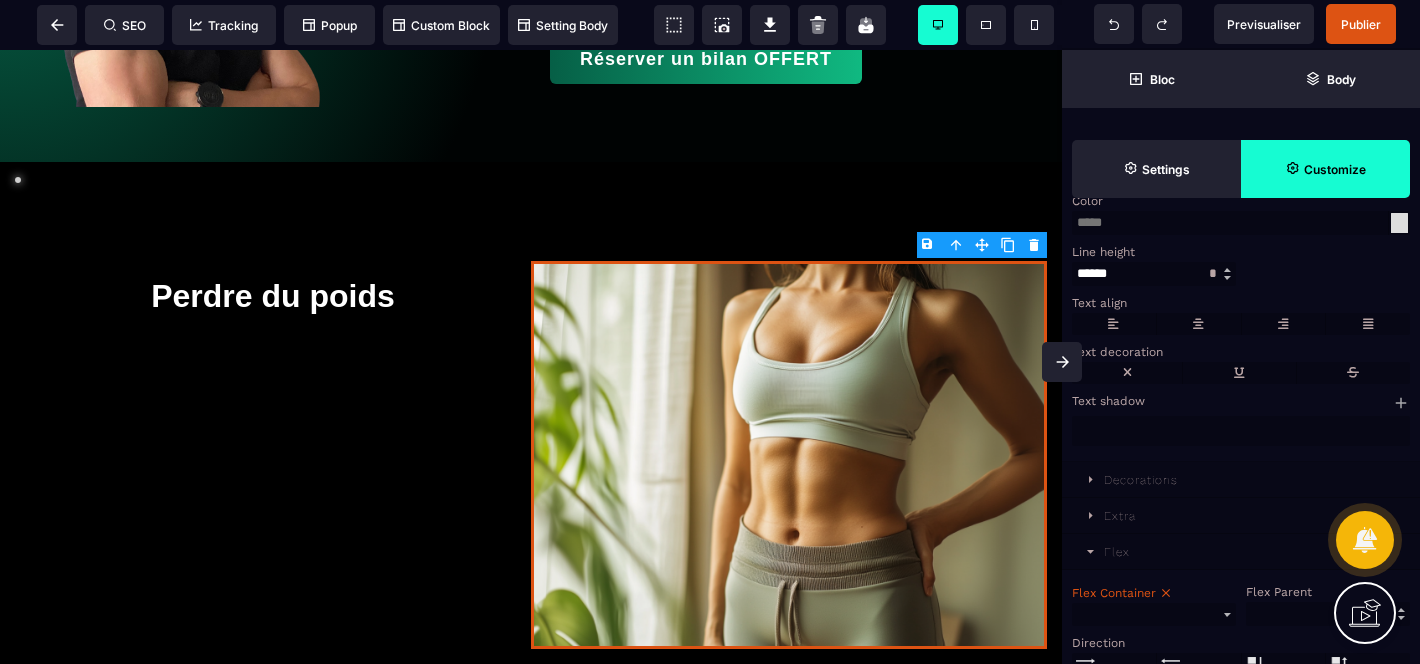 click on "Extra" at bounding box center (1120, 516) 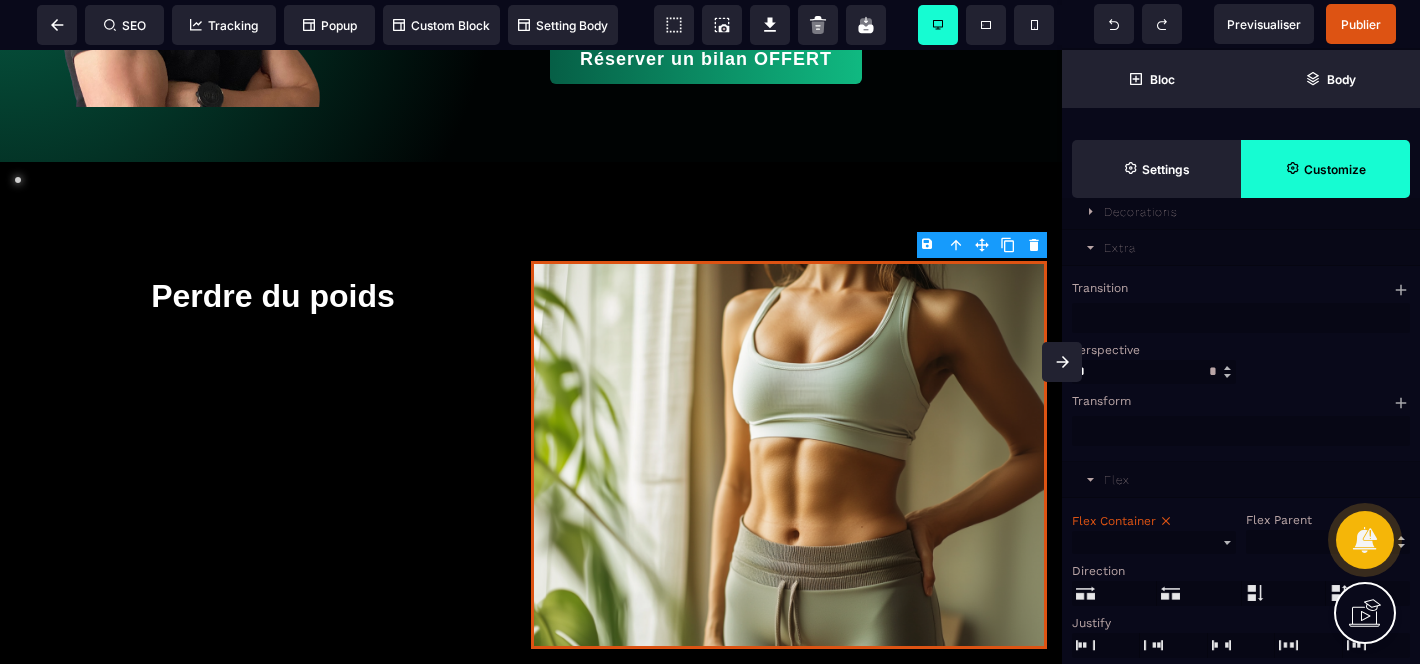 scroll, scrollTop: 1563, scrollLeft: 0, axis: vertical 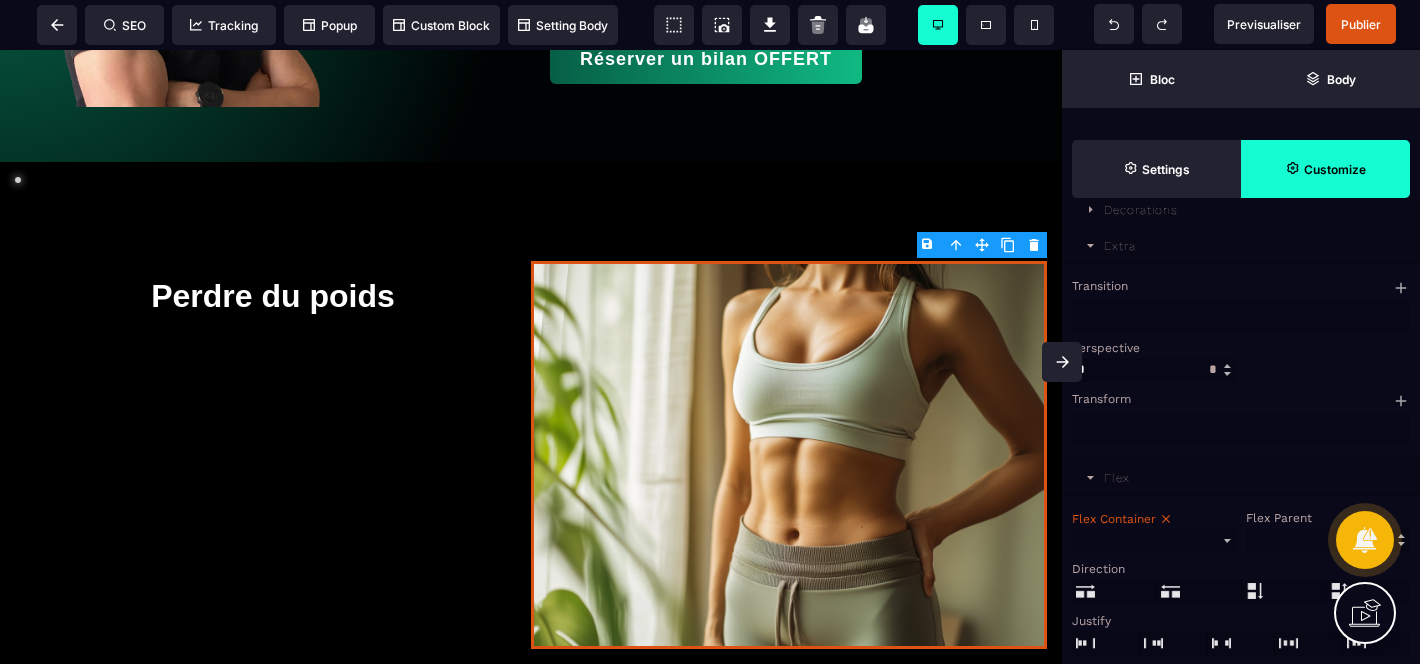 click on "Transform" at bounding box center [1101, 399] 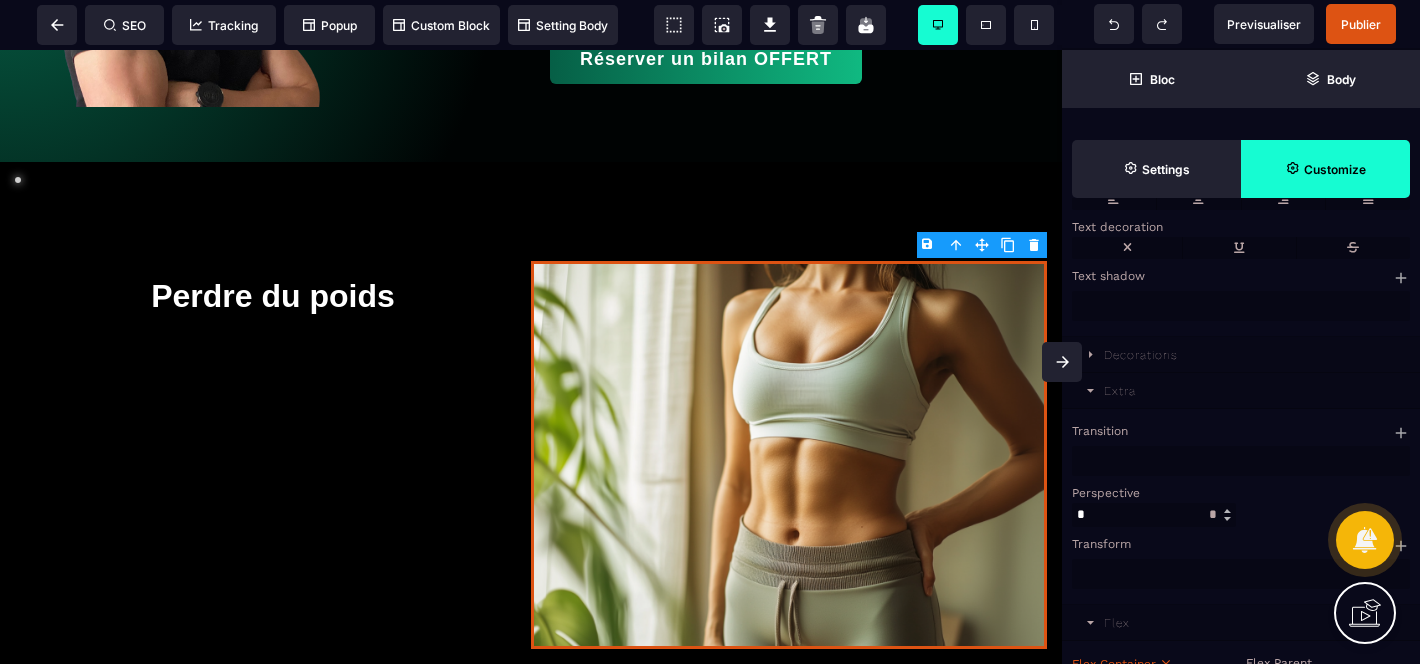 scroll, scrollTop: 1410, scrollLeft: 0, axis: vertical 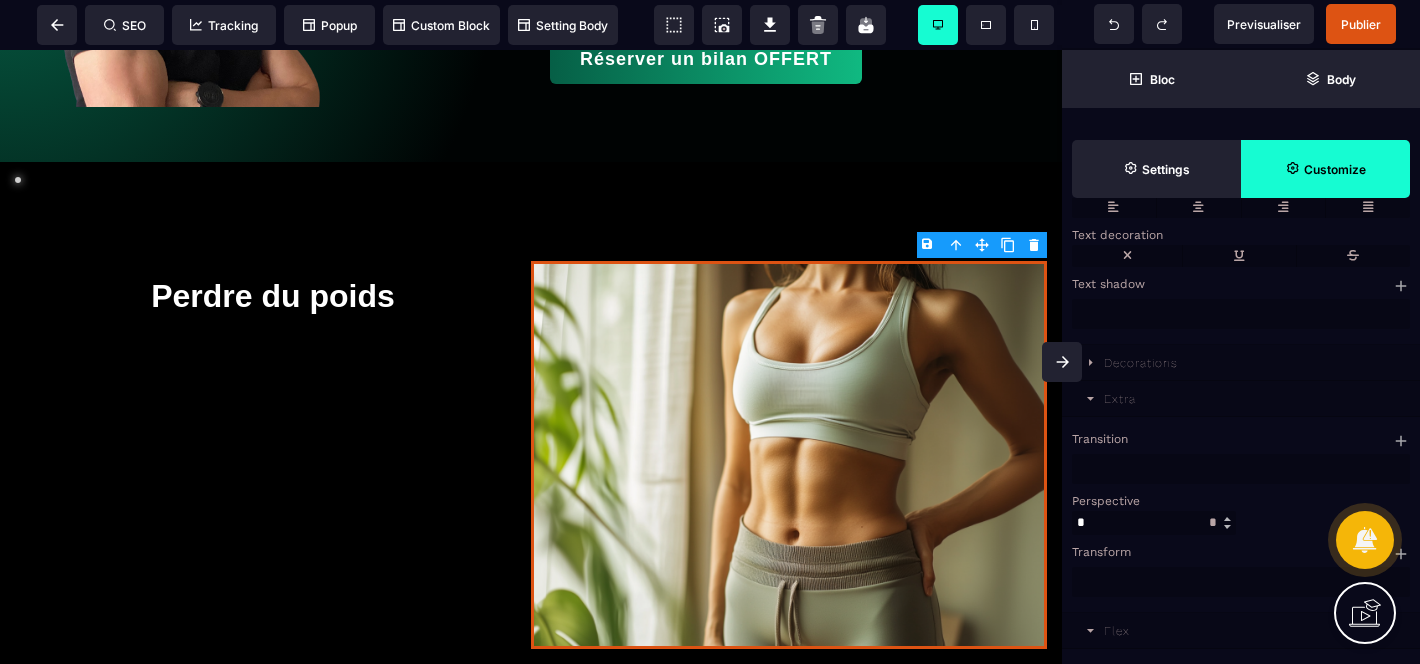 click on "Decorations" at bounding box center [1141, 363] 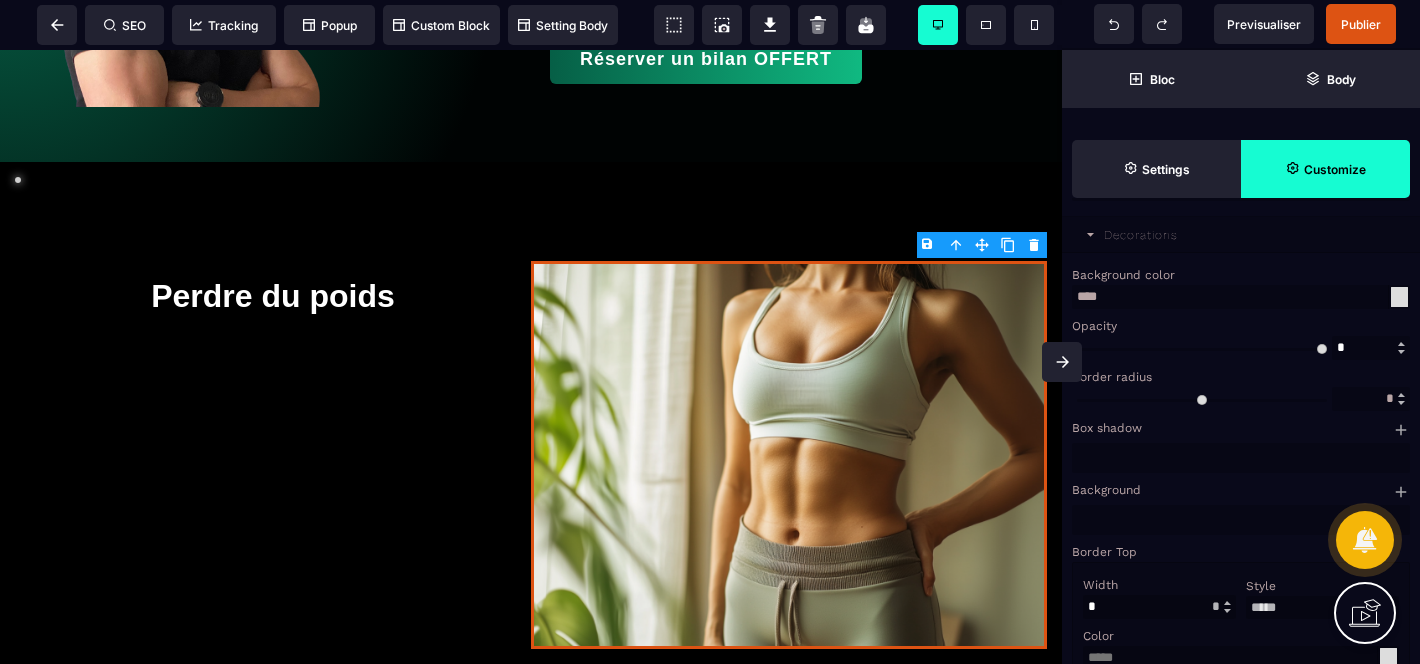 scroll, scrollTop: 1542, scrollLeft: 0, axis: vertical 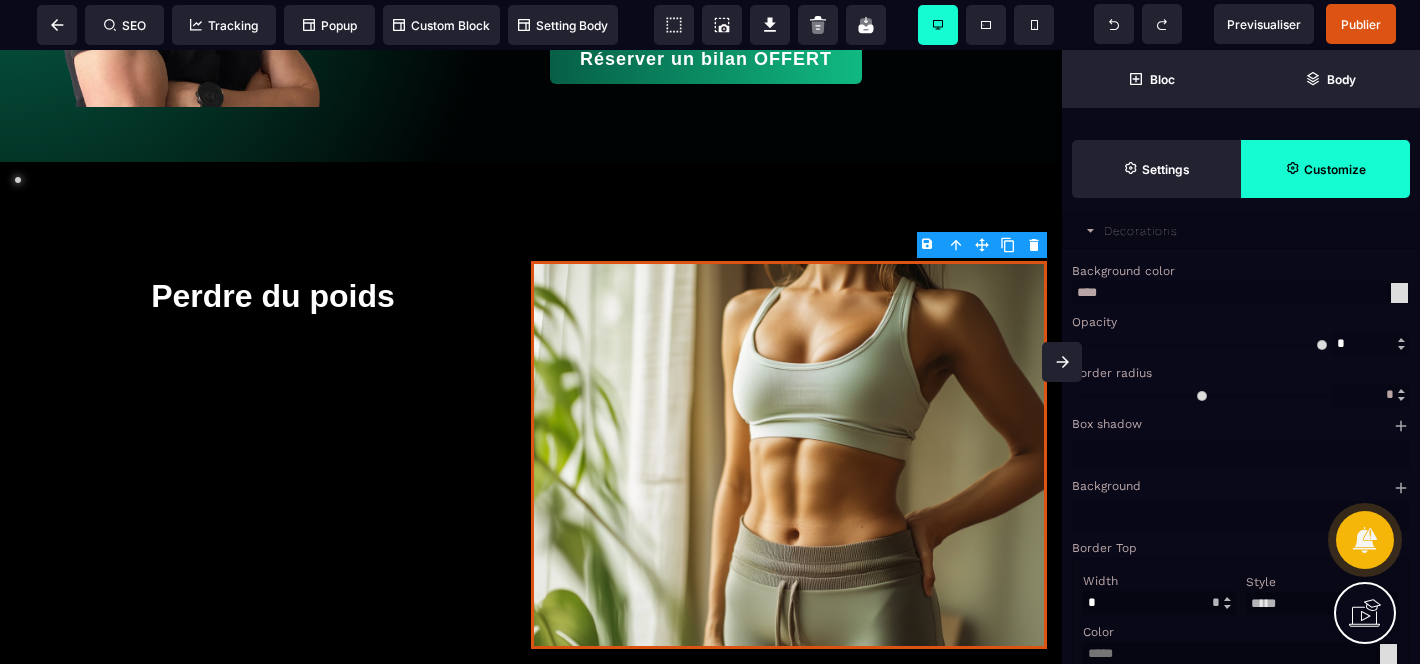 click at bounding box center (1202, 395) 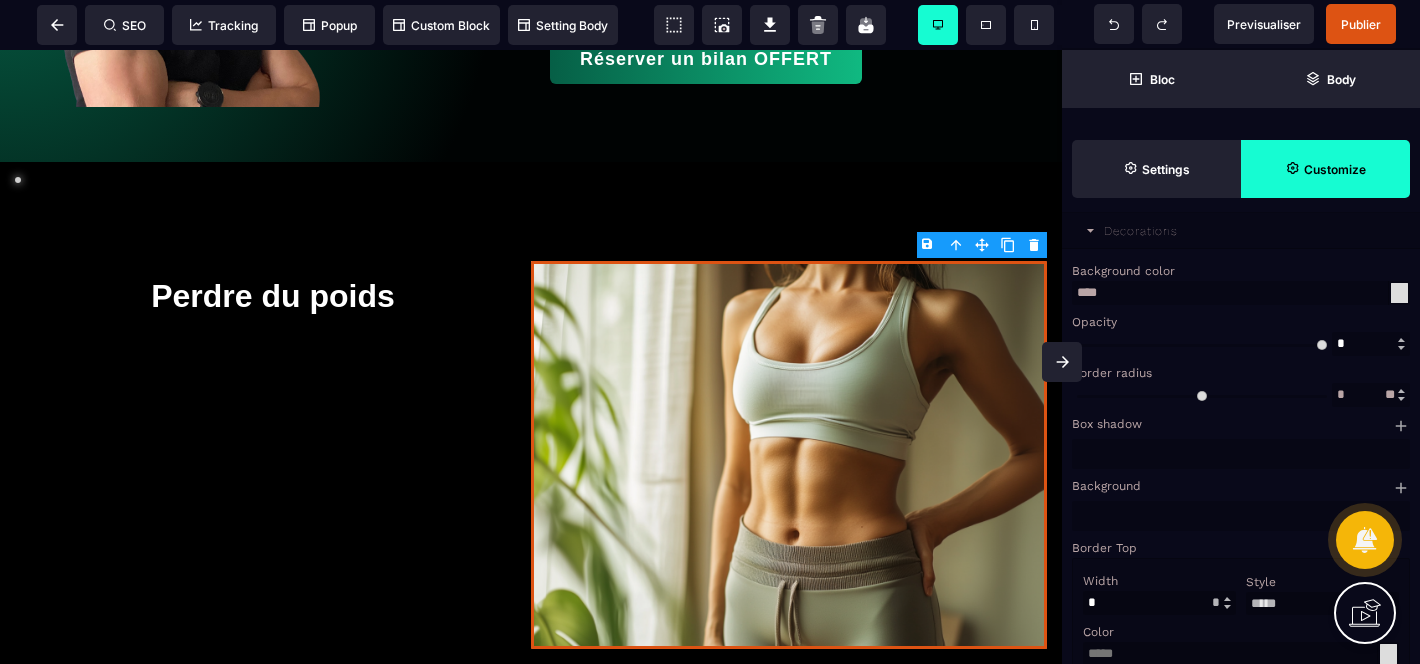 type on "*" 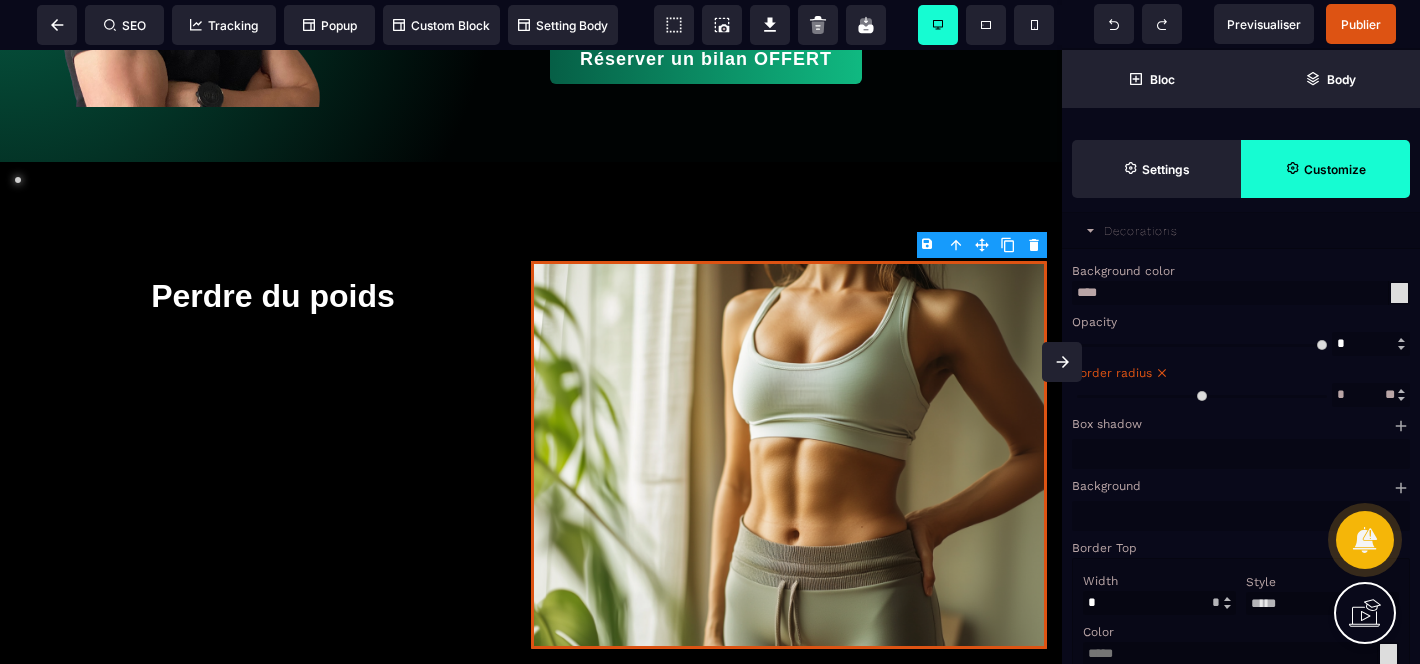 type on "*" 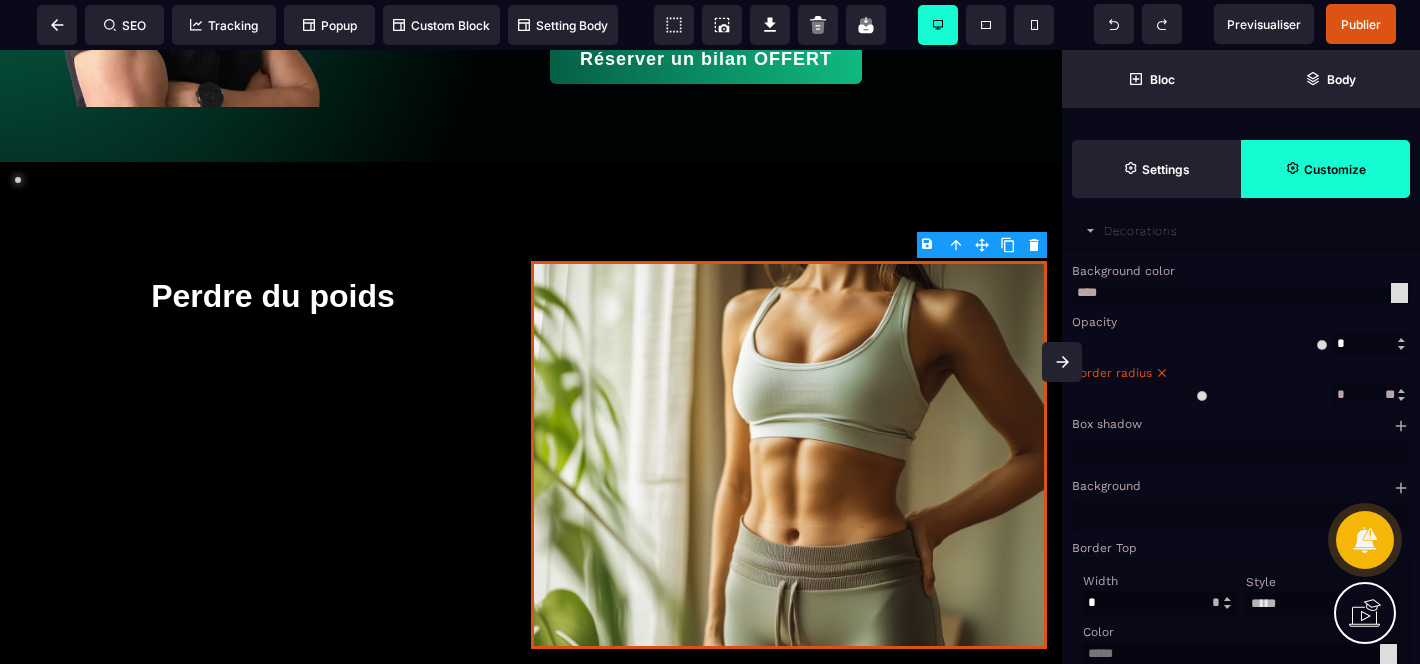 type on "*" 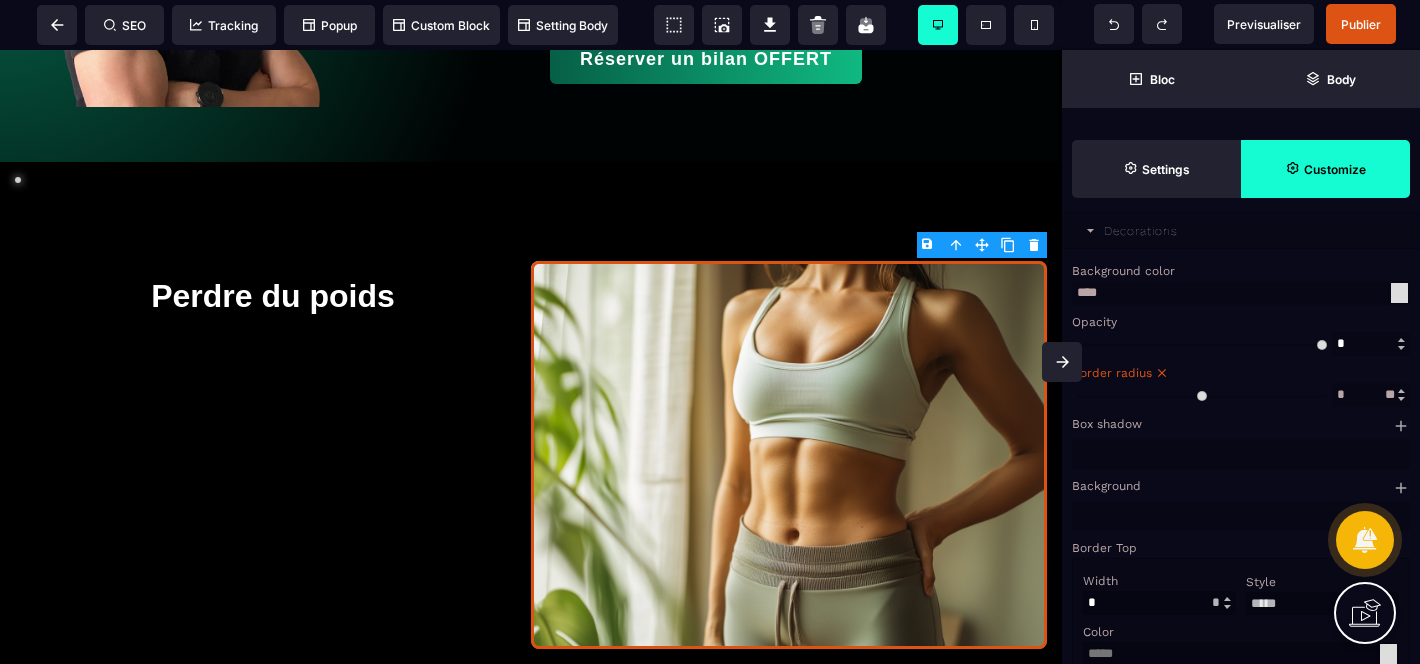 type on "*" 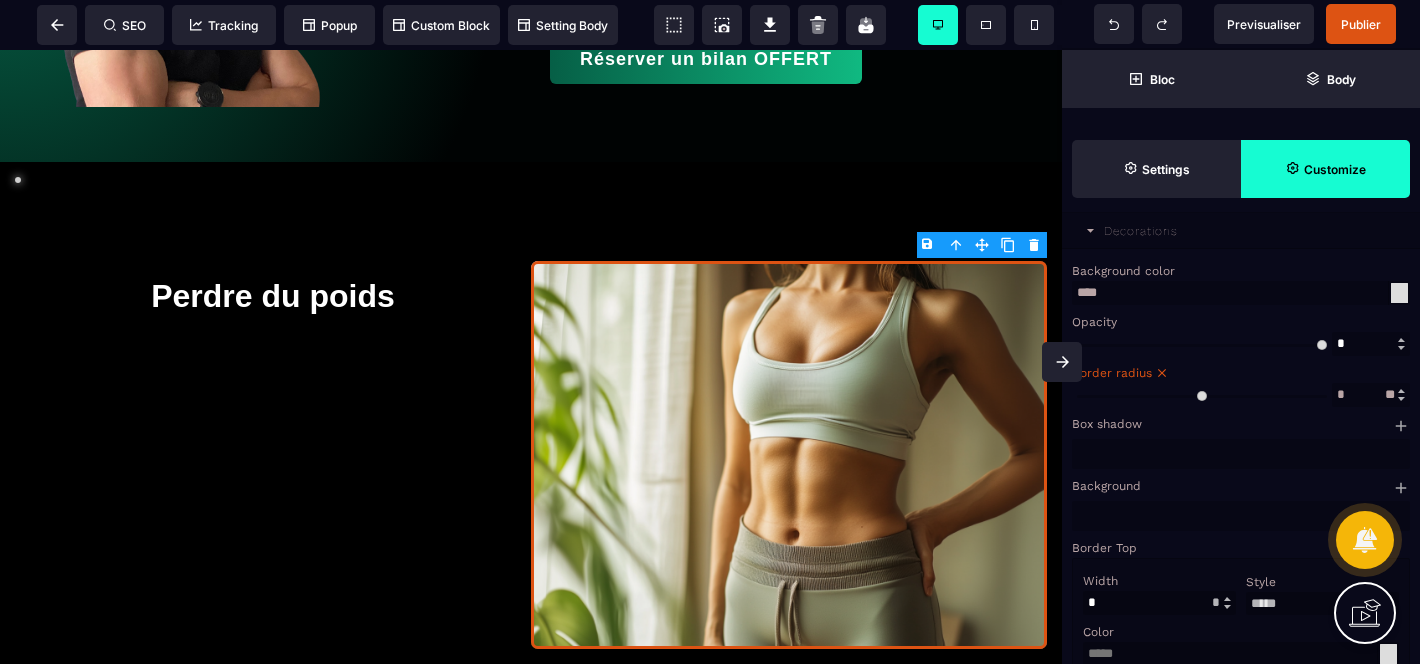 type on "*" 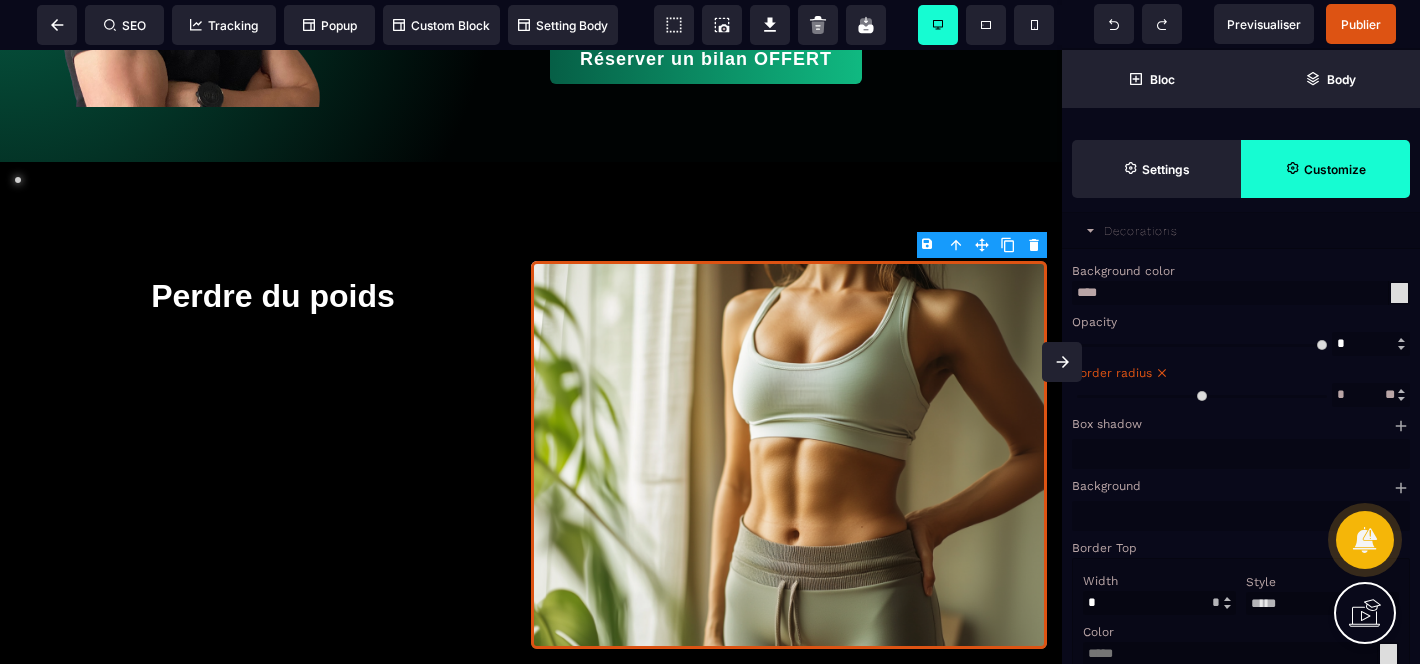 type on "*" 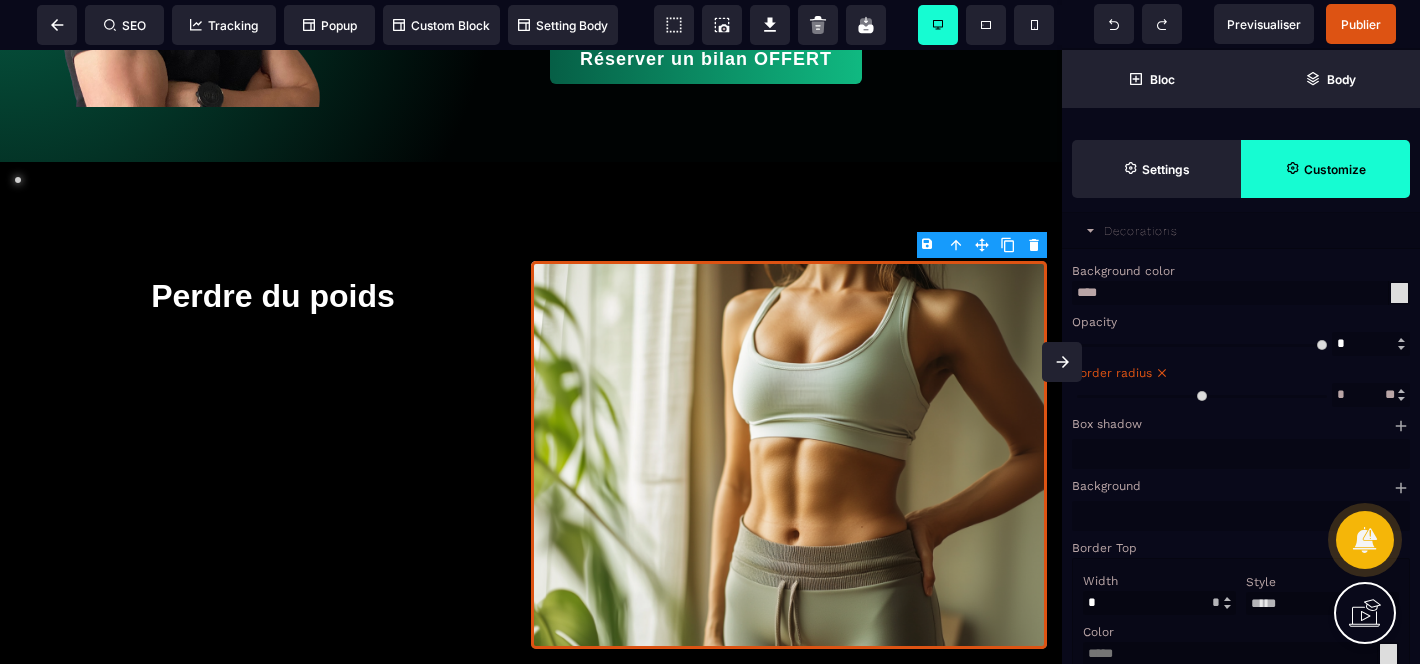 drag, startPoint x: 1084, startPoint y: 429, endPoint x: 1094, endPoint y: 433, distance: 10.770329 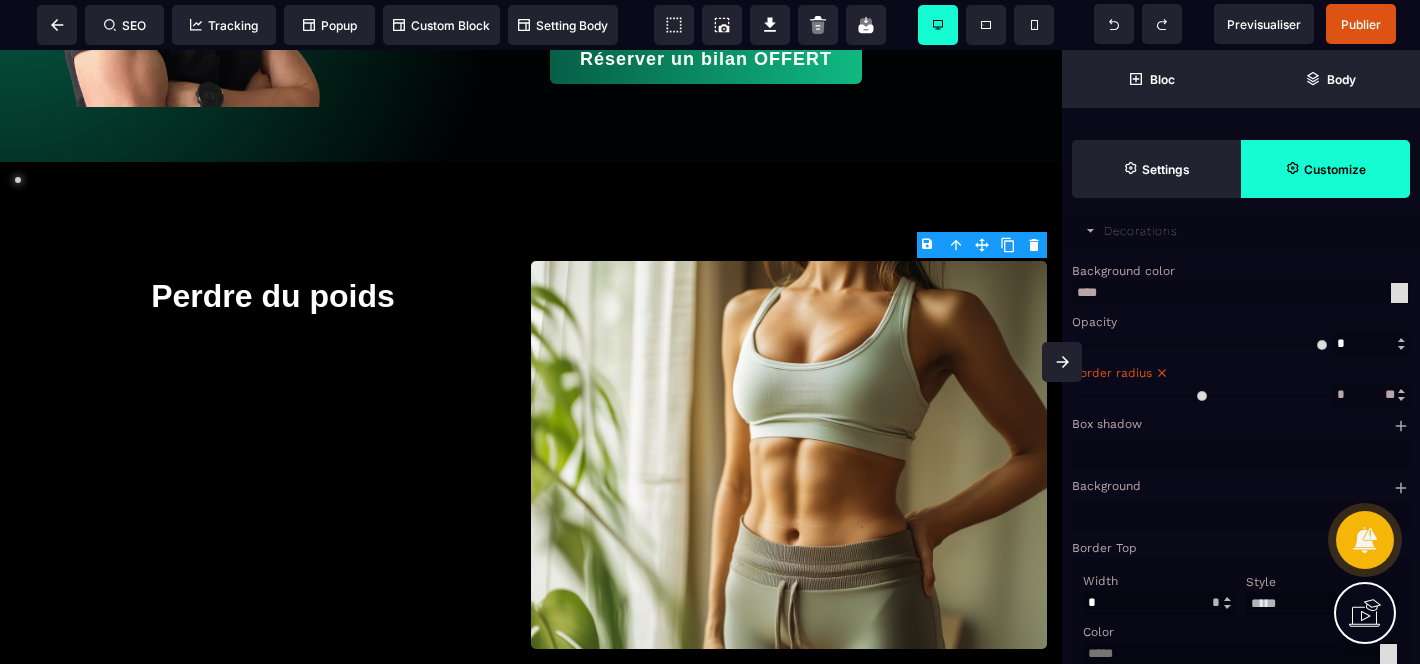 scroll, scrollTop: 1605, scrollLeft: 0, axis: vertical 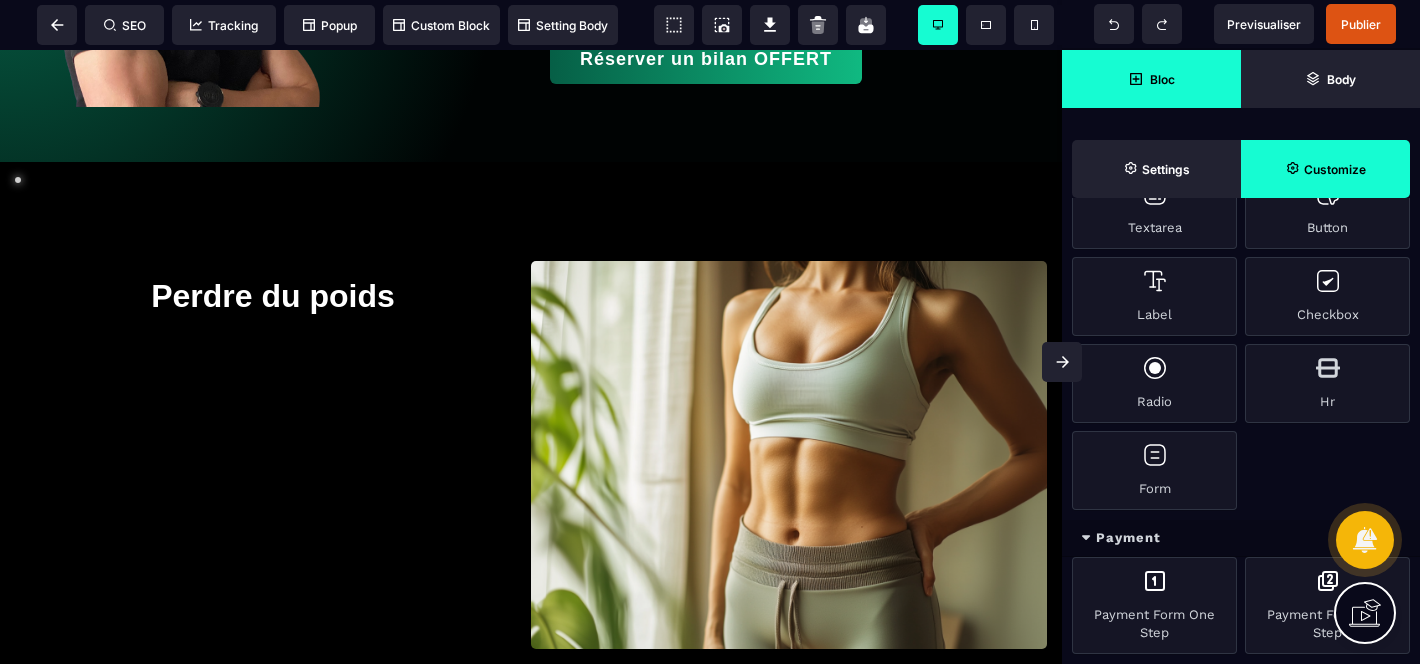 click on "Un coach à vos côtés ! Perdez du poids, tonifiez votre corps pour des résultats durables. Et ça, tout en conciliant vie personnelle et professionnelle. Vous êtes unique, votre accompagnement aussi. Réserver un bilan OFFERT Perdre du poids Insert your header text here Réserver votre bilan forme gratuit dès maintenant : Réserver un bilan OFFERT Delete" at bounding box center (531, 637) 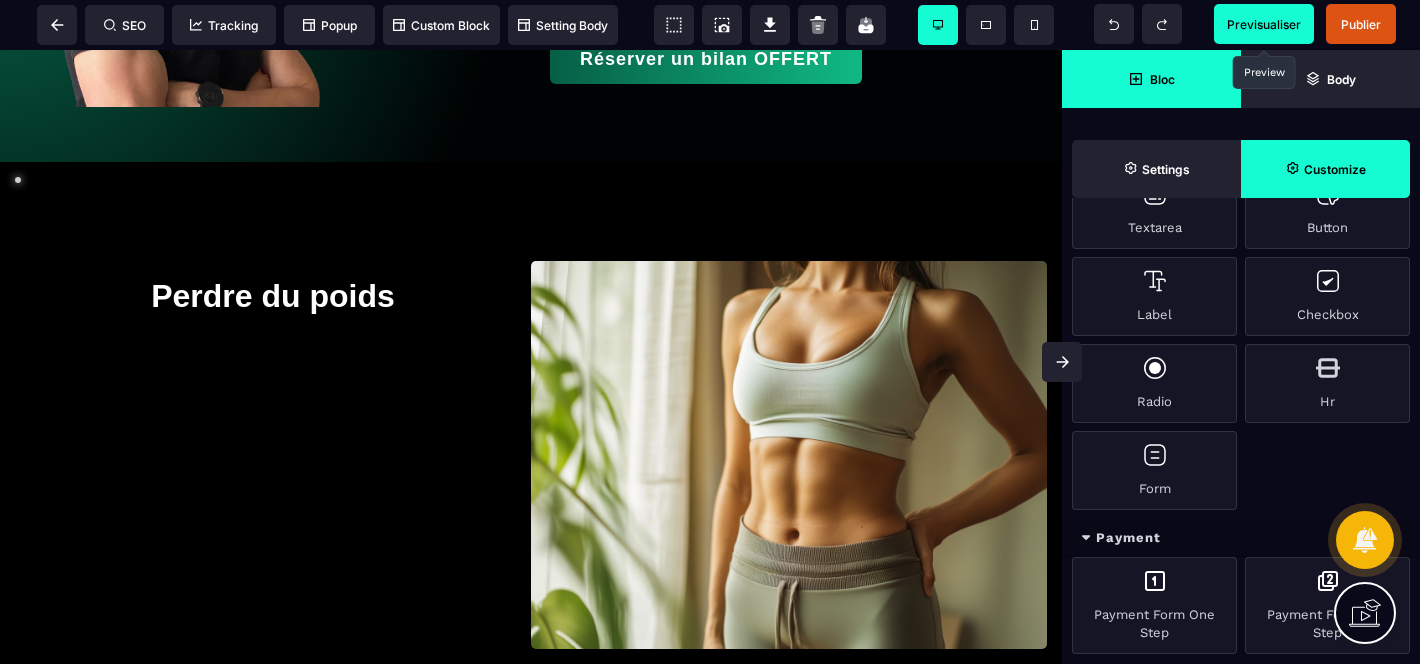click on "Previsualiser" at bounding box center [1264, 24] 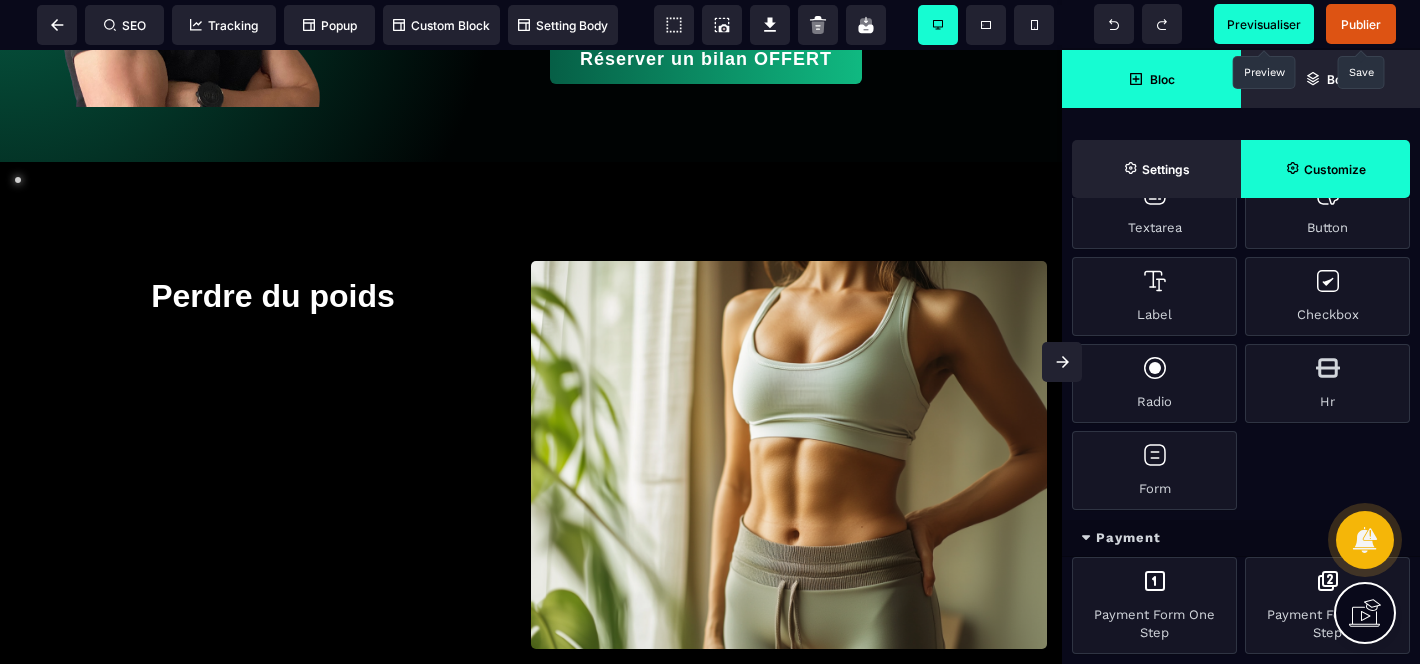 click on "Publier" at bounding box center (1361, 24) 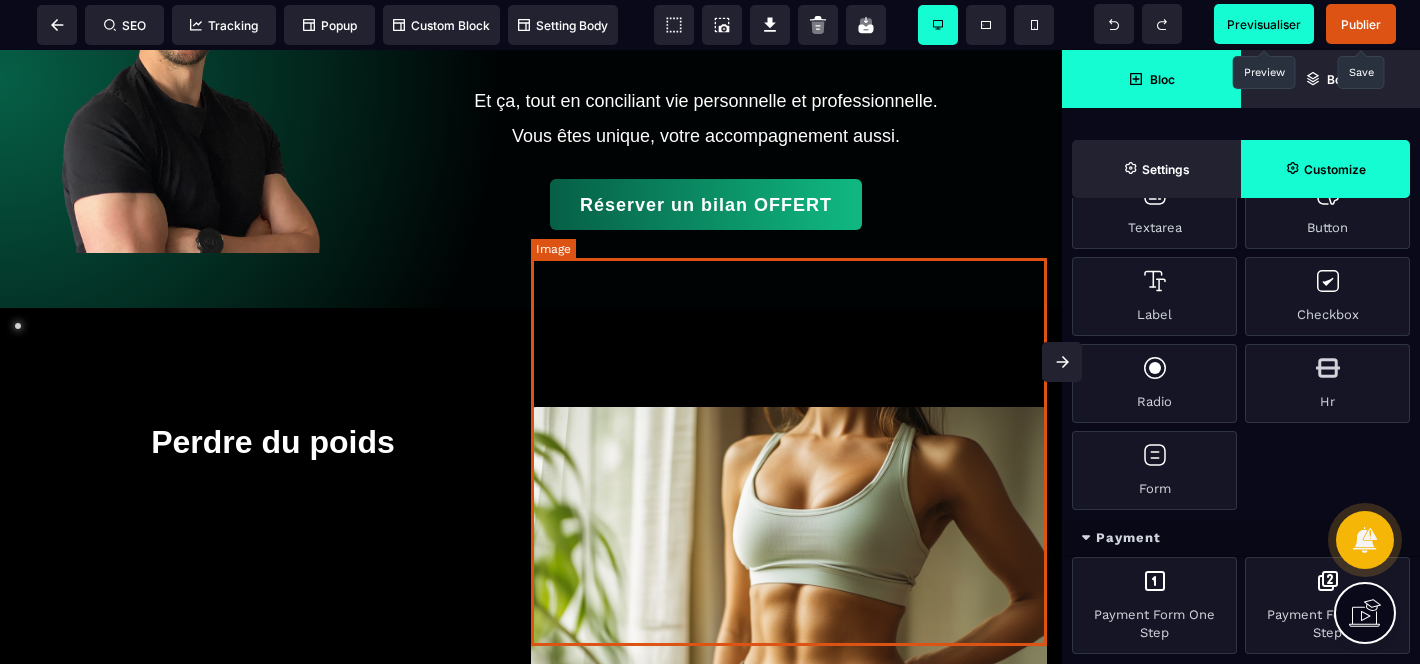 scroll, scrollTop: 0, scrollLeft: 0, axis: both 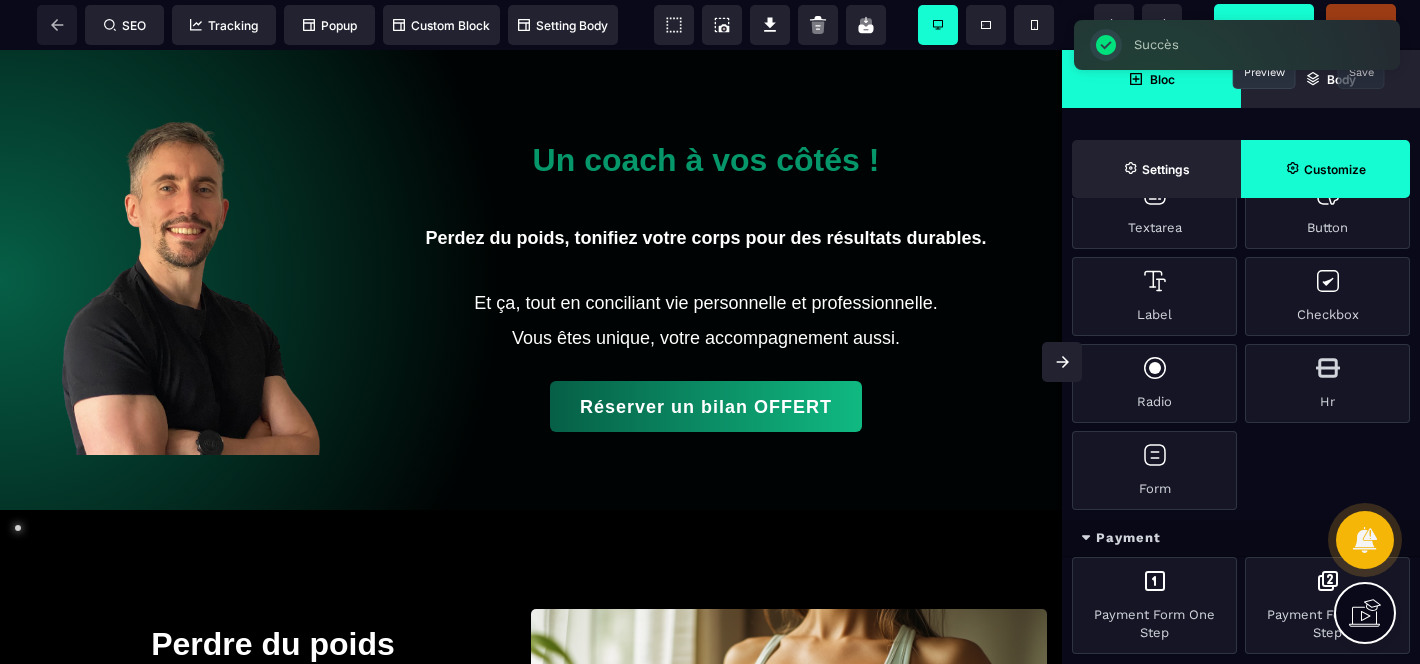 click on "B I U S
A *******
Row
SEO
Tracking
Popup" at bounding box center (710, 332) 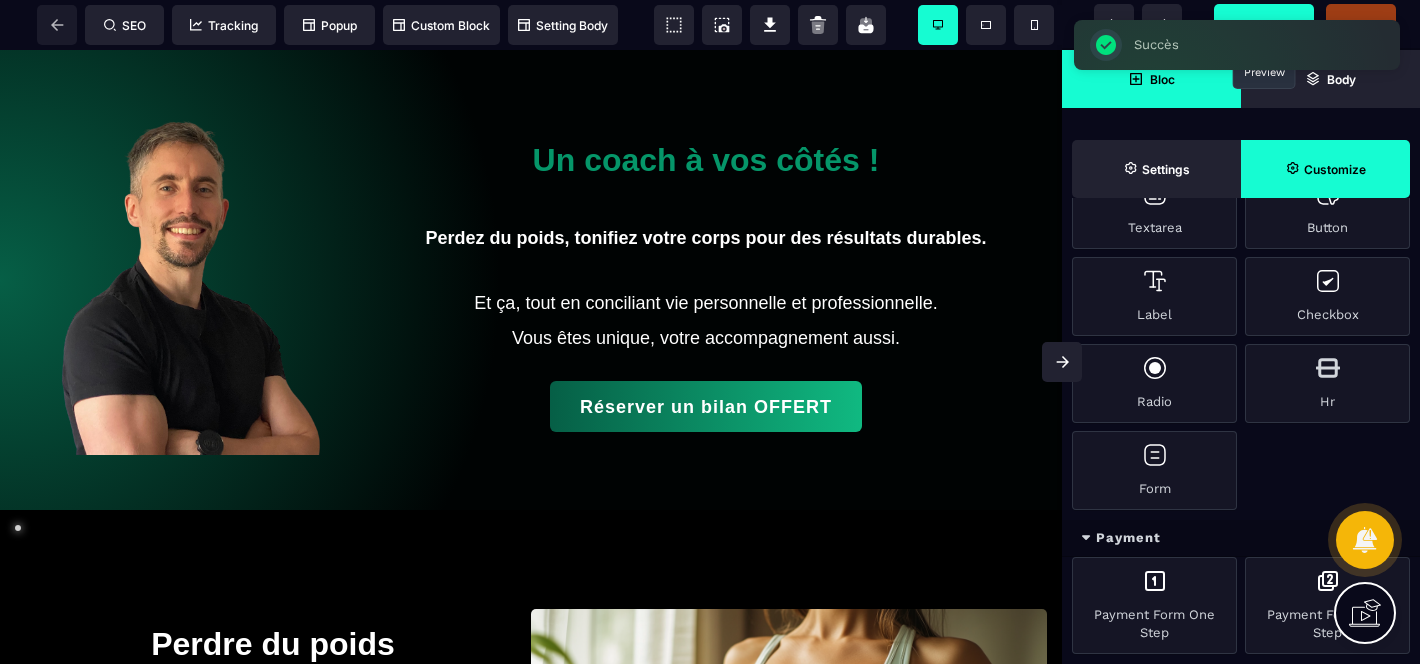 click on "Previsualiser" at bounding box center (1264, 24) 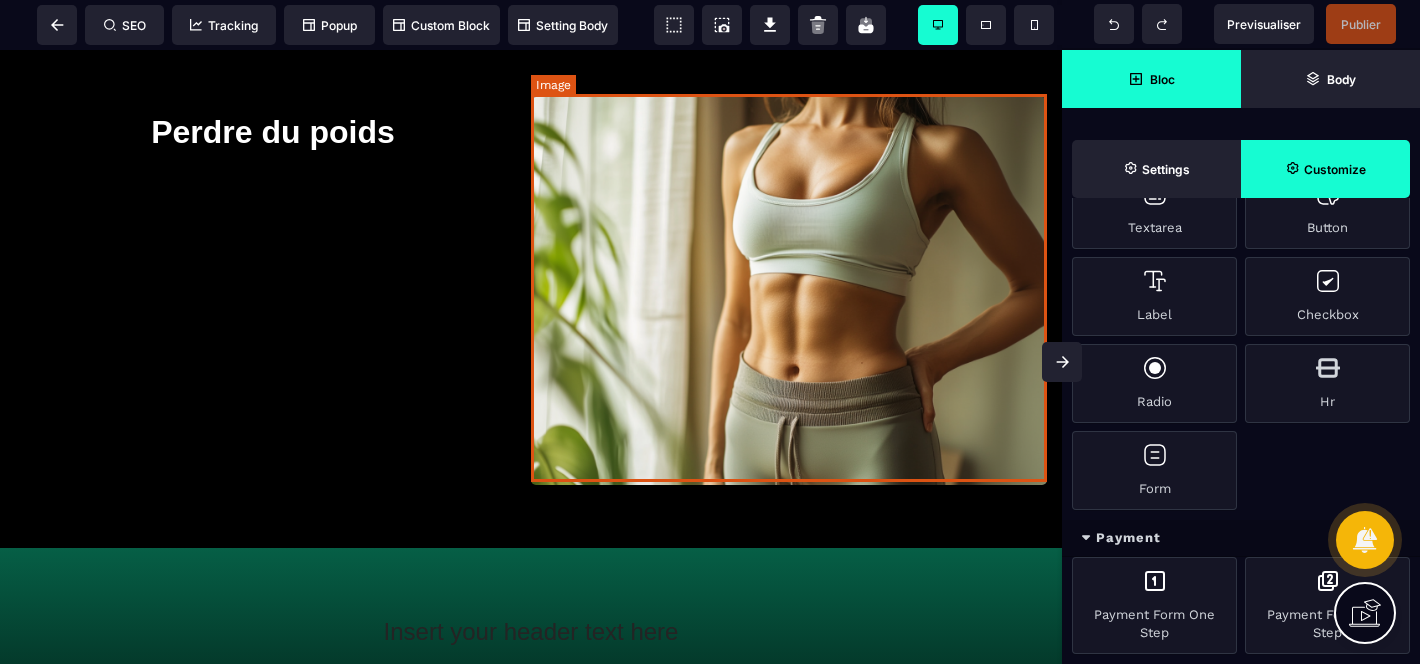 scroll, scrollTop: 0, scrollLeft: 0, axis: both 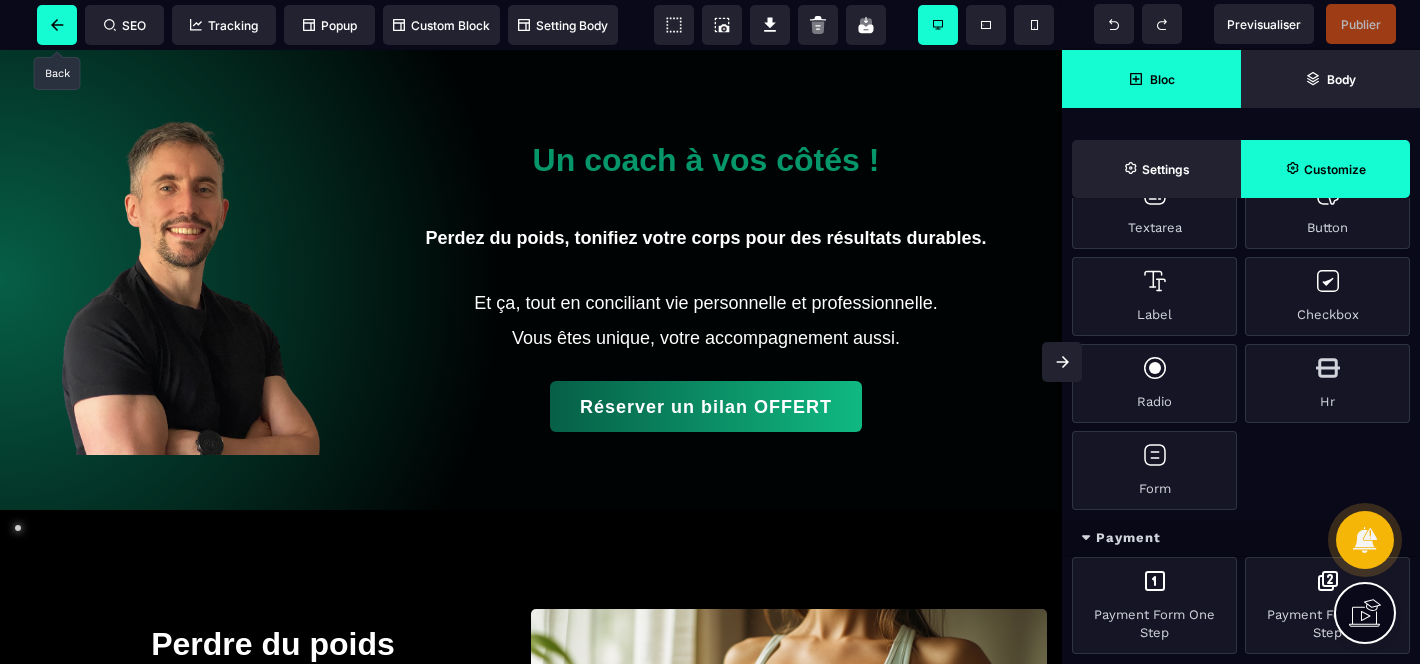 click at bounding box center [57, 25] 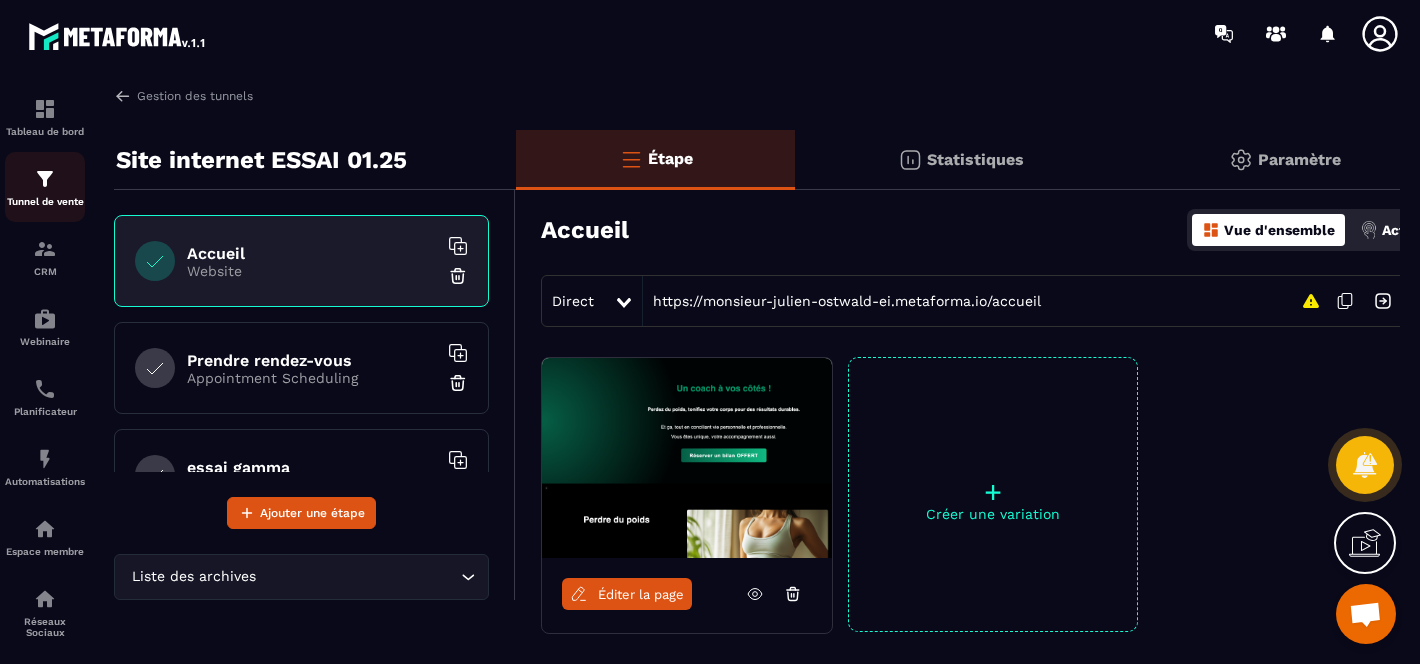 click at bounding box center [45, 179] 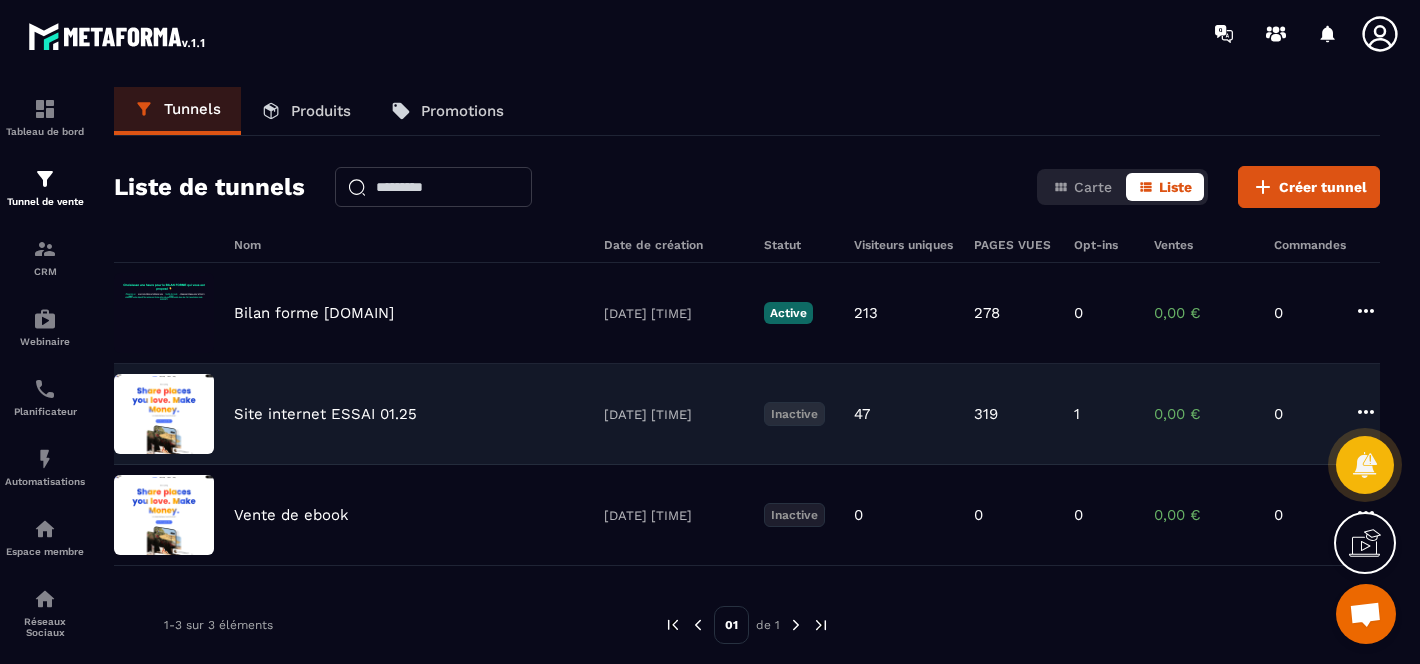 click on "Site internet ESSAI 01.25" at bounding box center [325, 414] 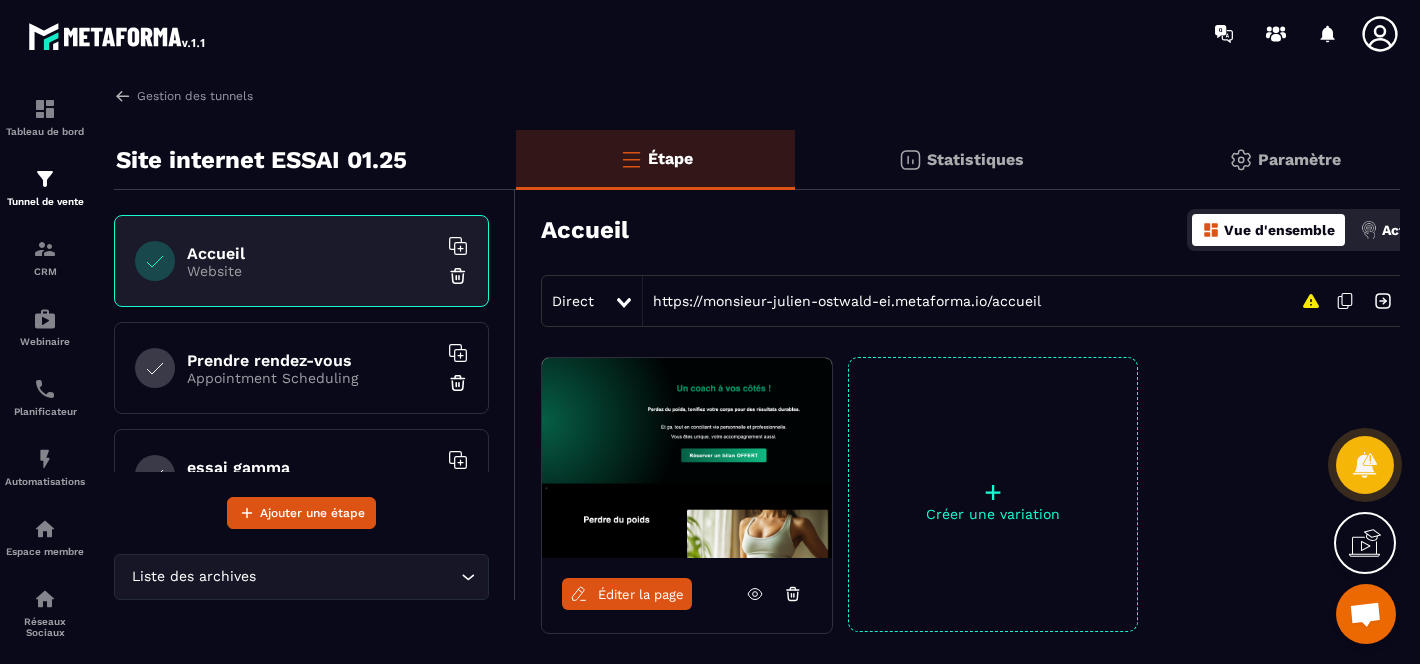 click on "Accueil" at bounding box center (312, 253) 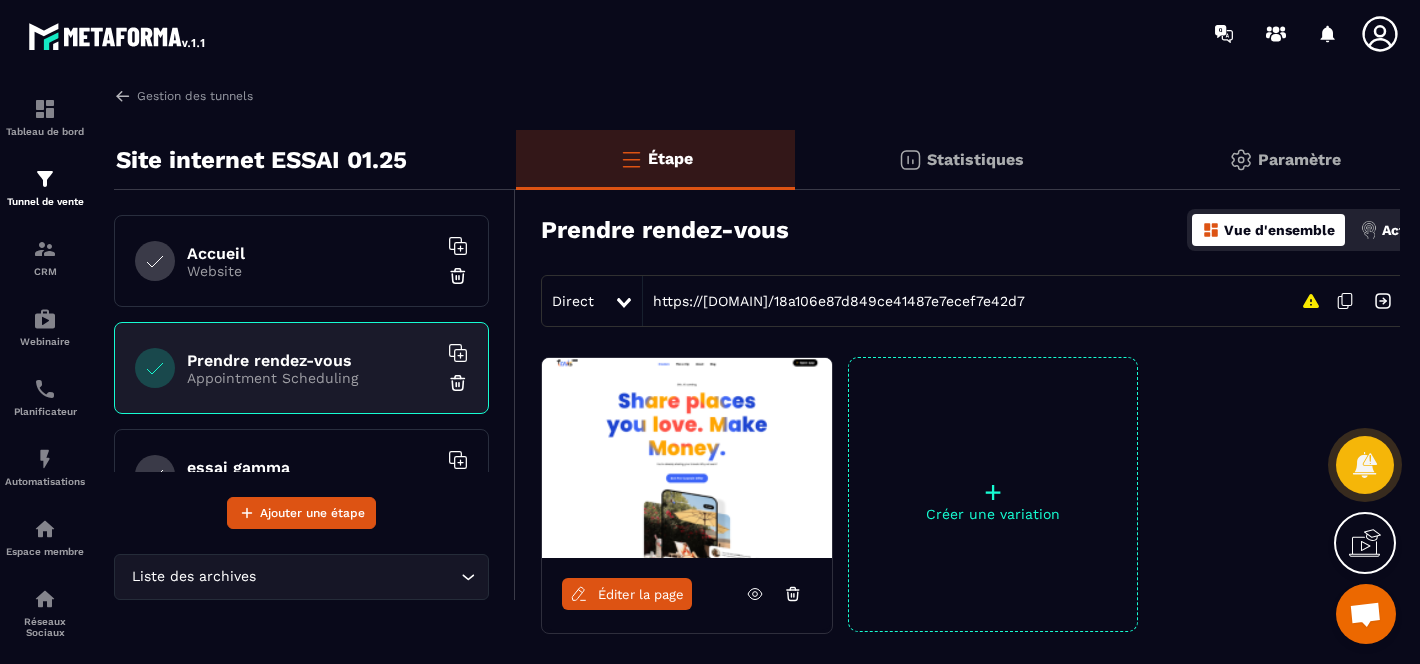 click on "Website" at bounding box center (312, 271) 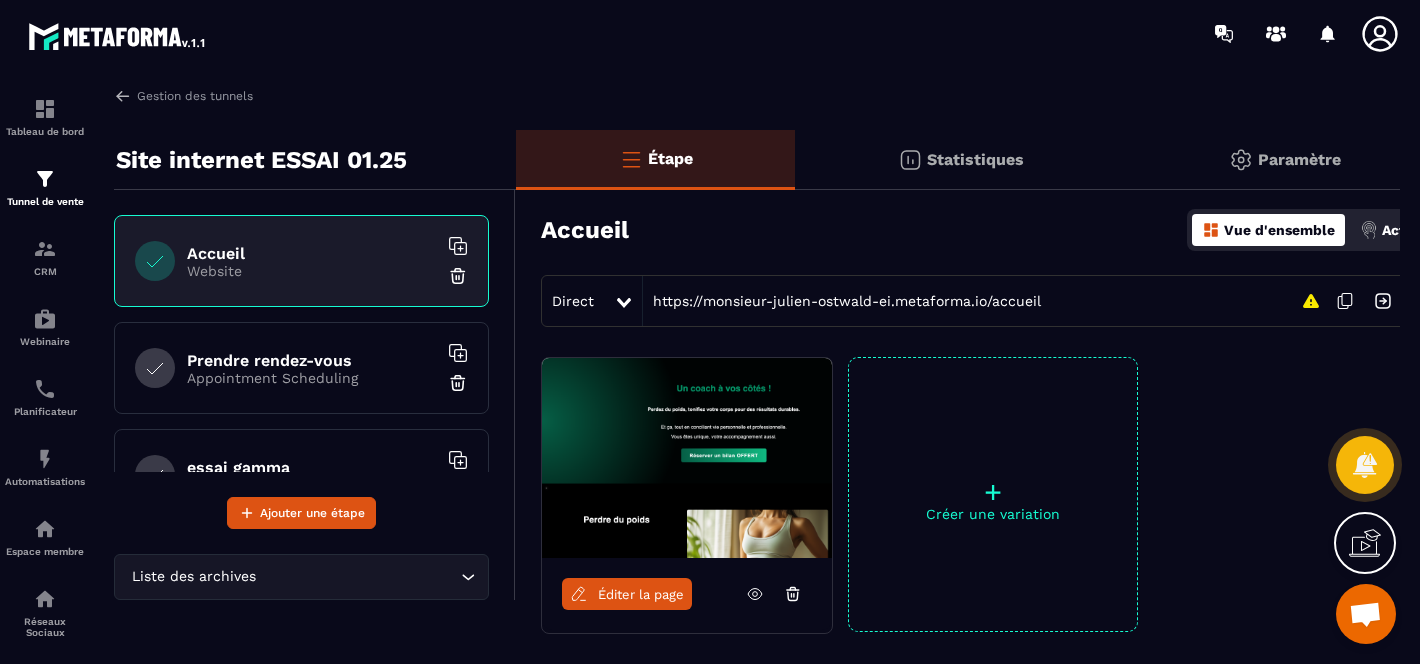 click on "Éditer la page" at bounding box center (641, 594) 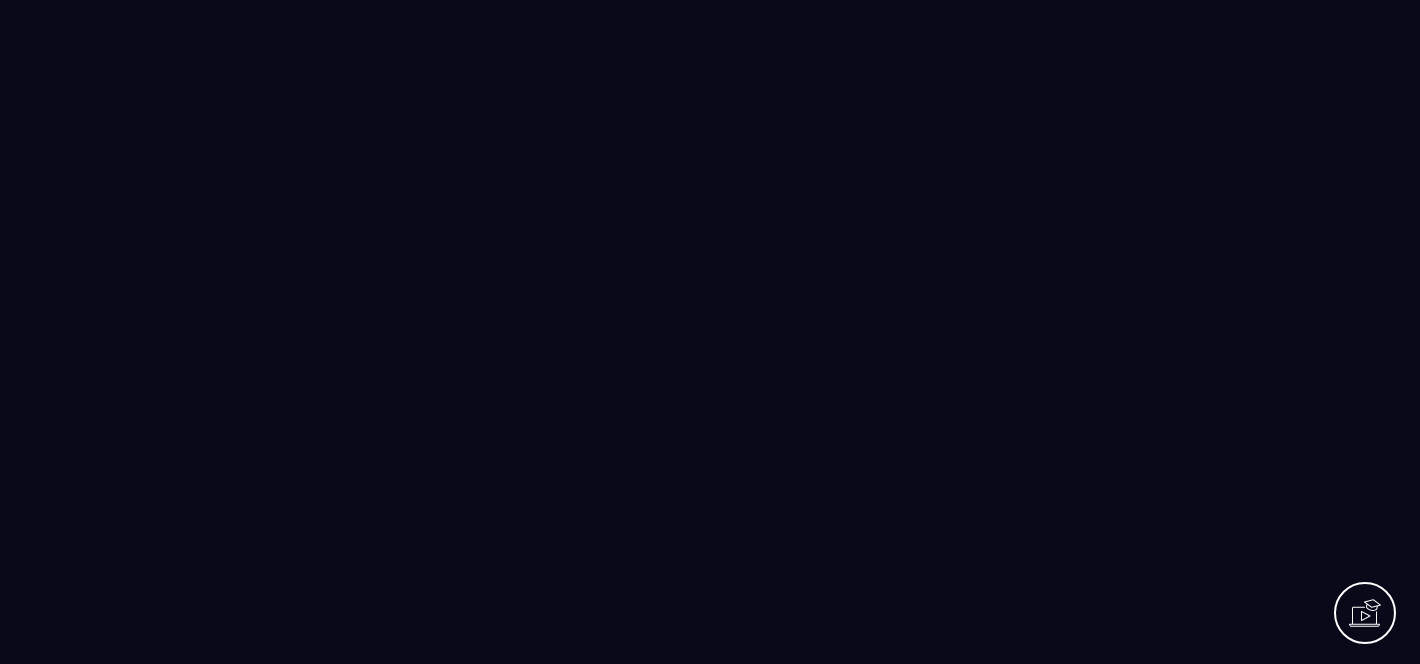 scroll, scrollTop: 0, scrollLeft: 0, axis: both 